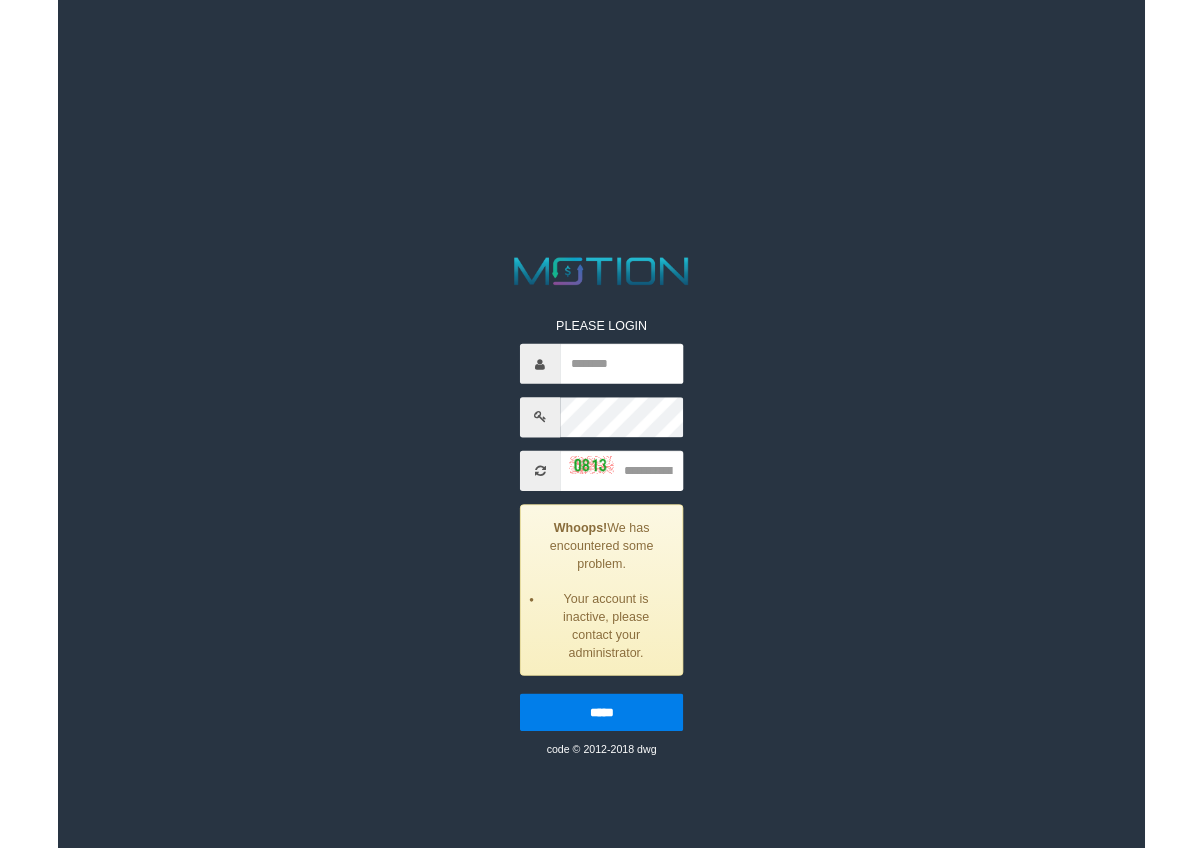 scroll, scrollTop: 0, scrollLeft: 0, axis: both 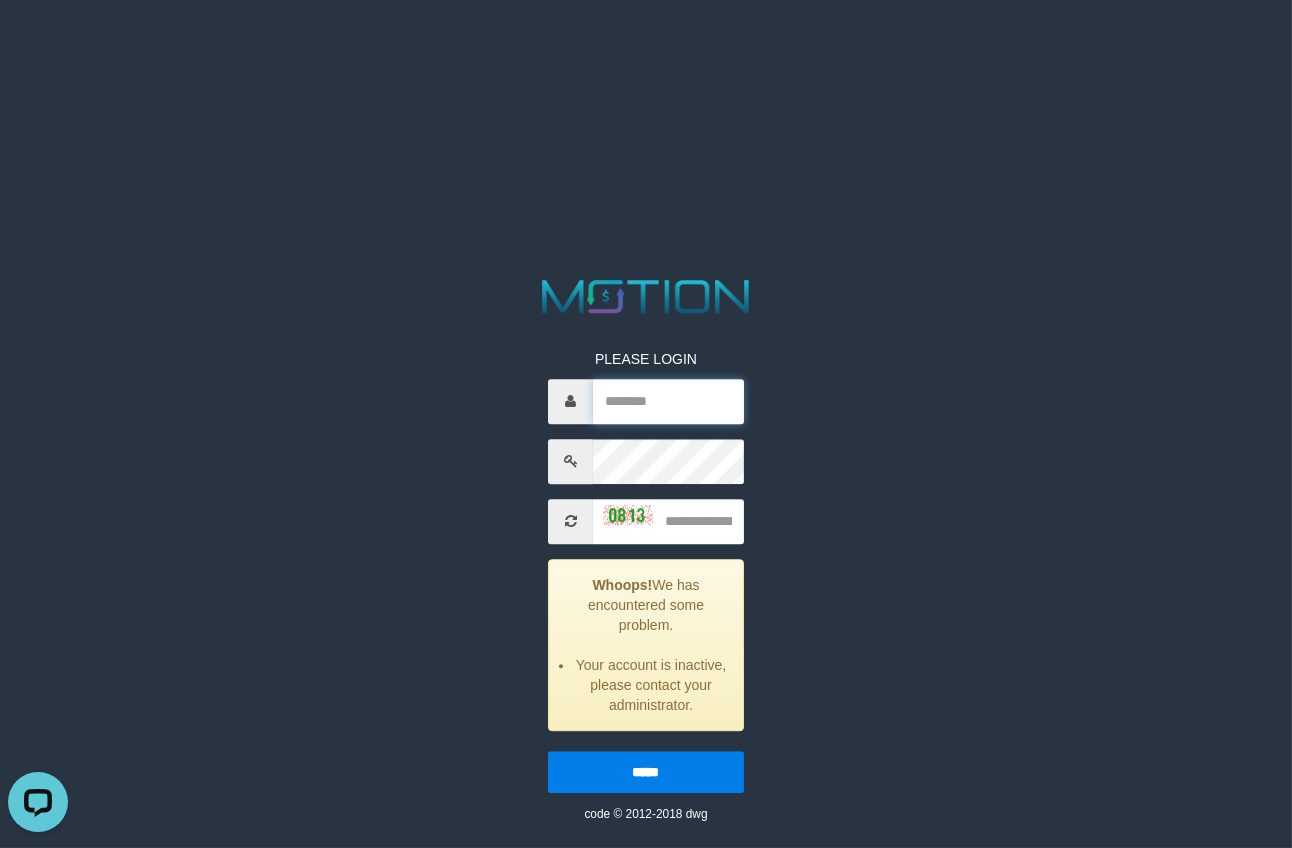 click at bounding box center [668, 401] 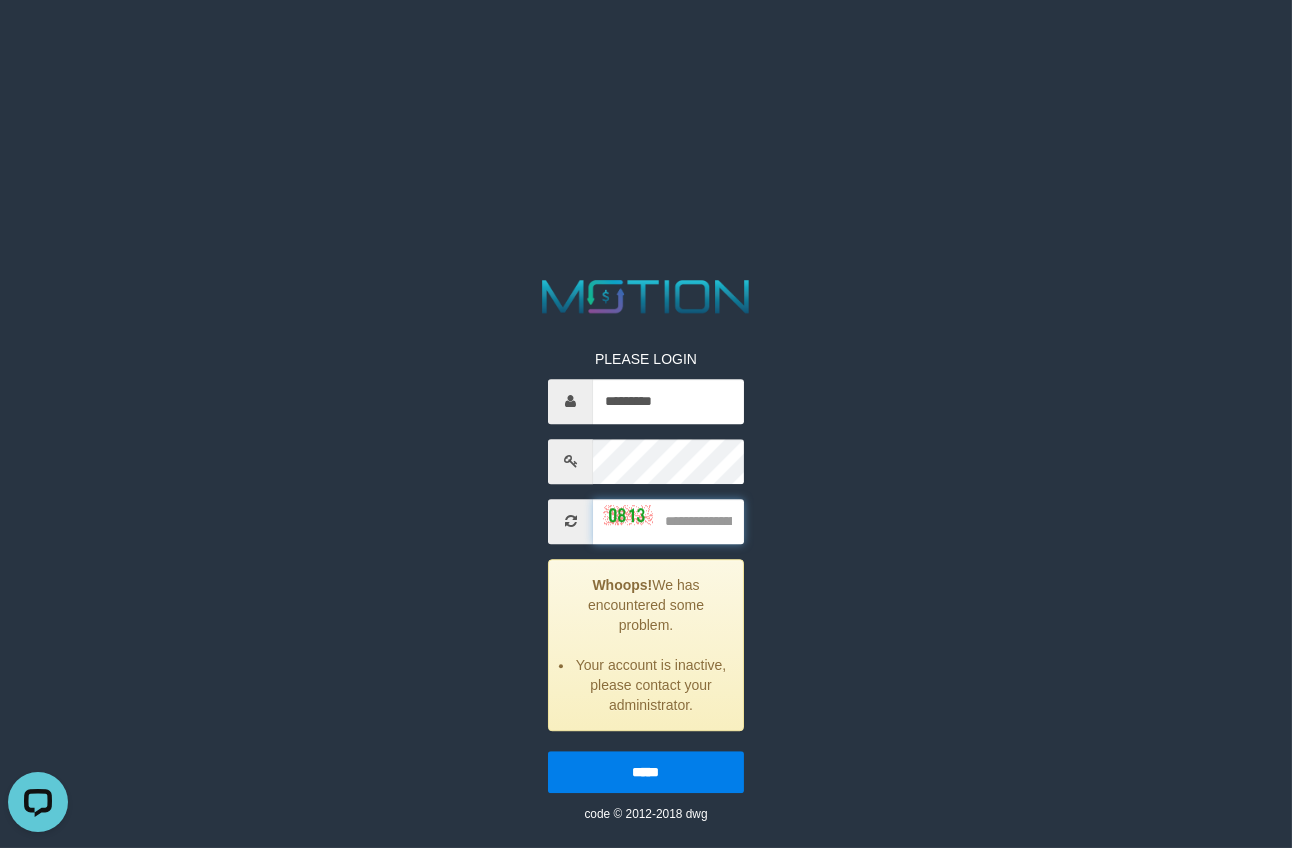 click at bounding box center [668, 521] 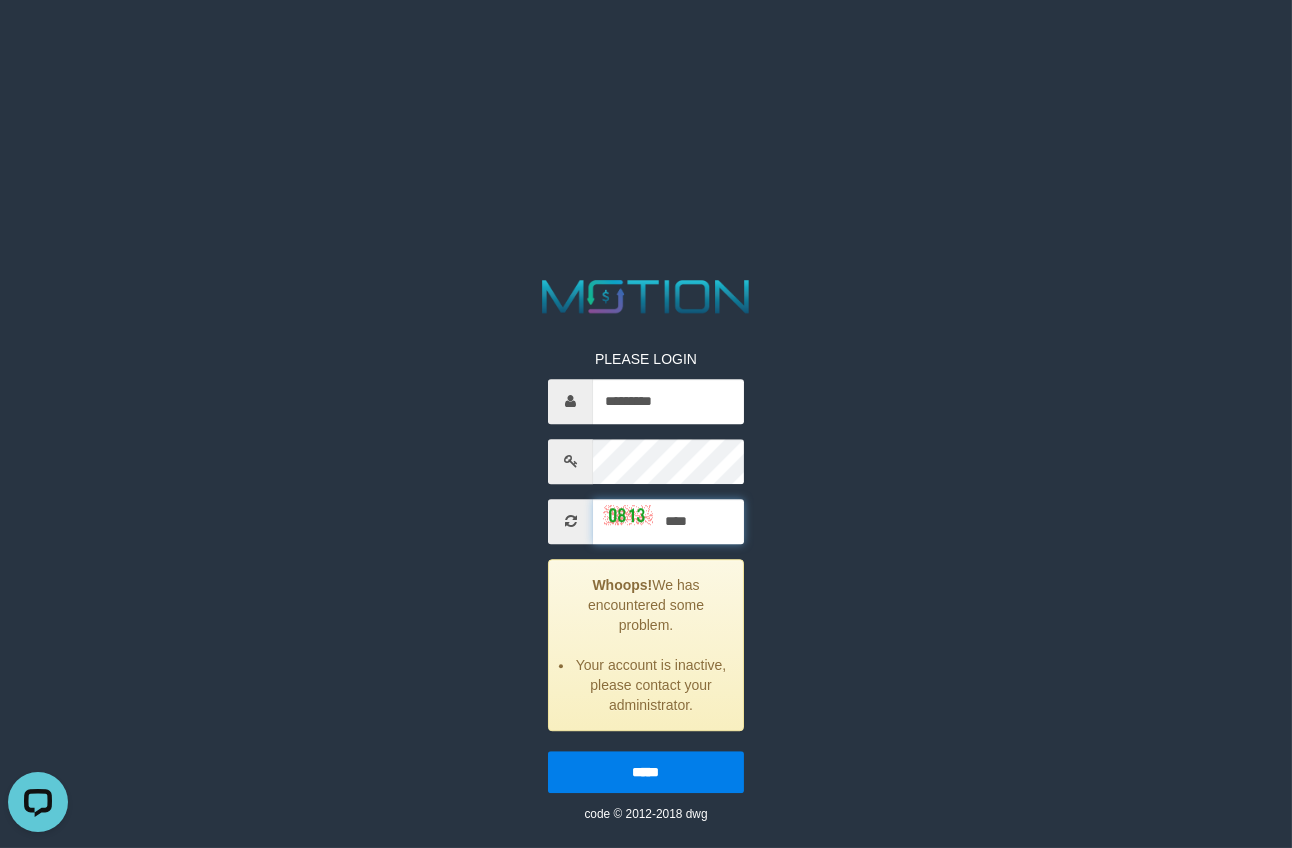type on "****" 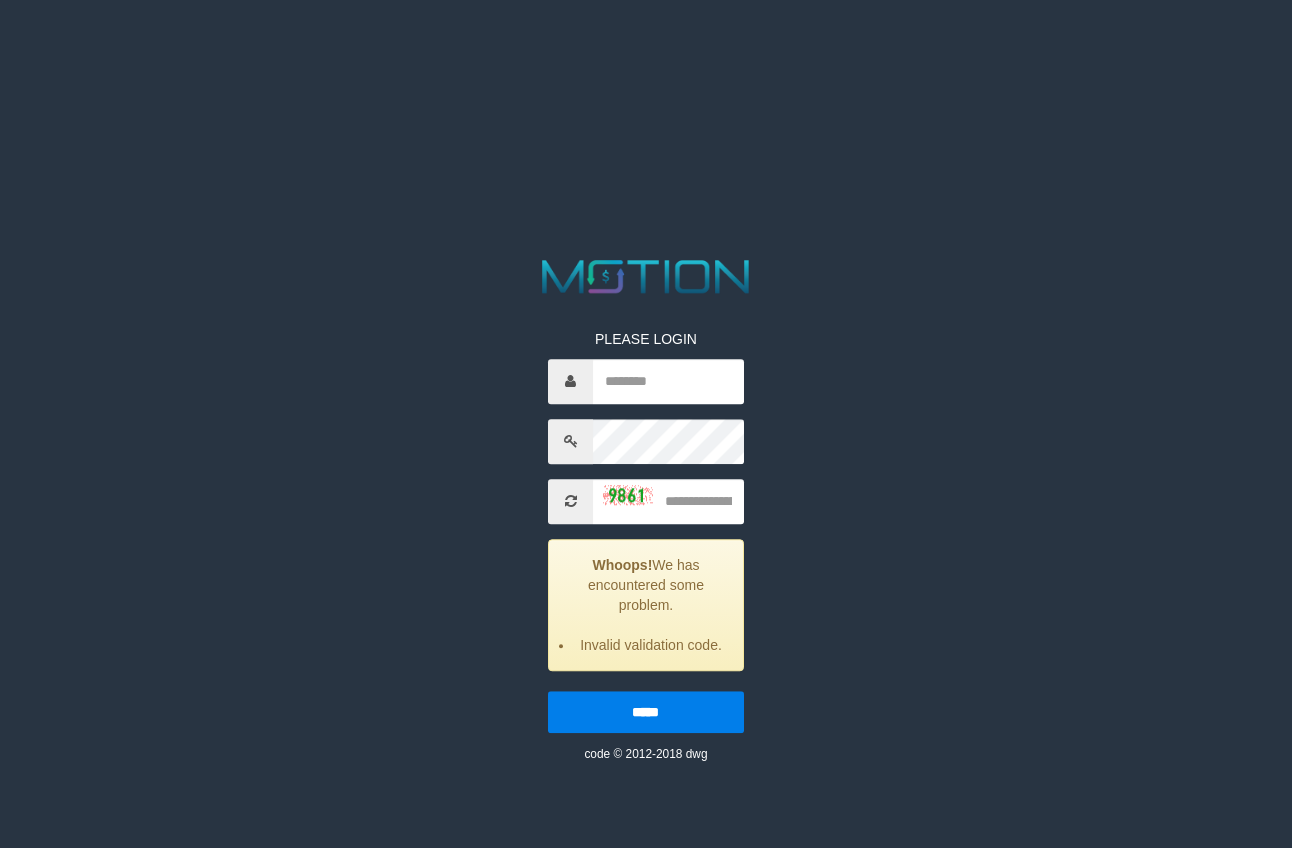 scroll, scrollTop: 0, scrollLeft: 0, axis: both 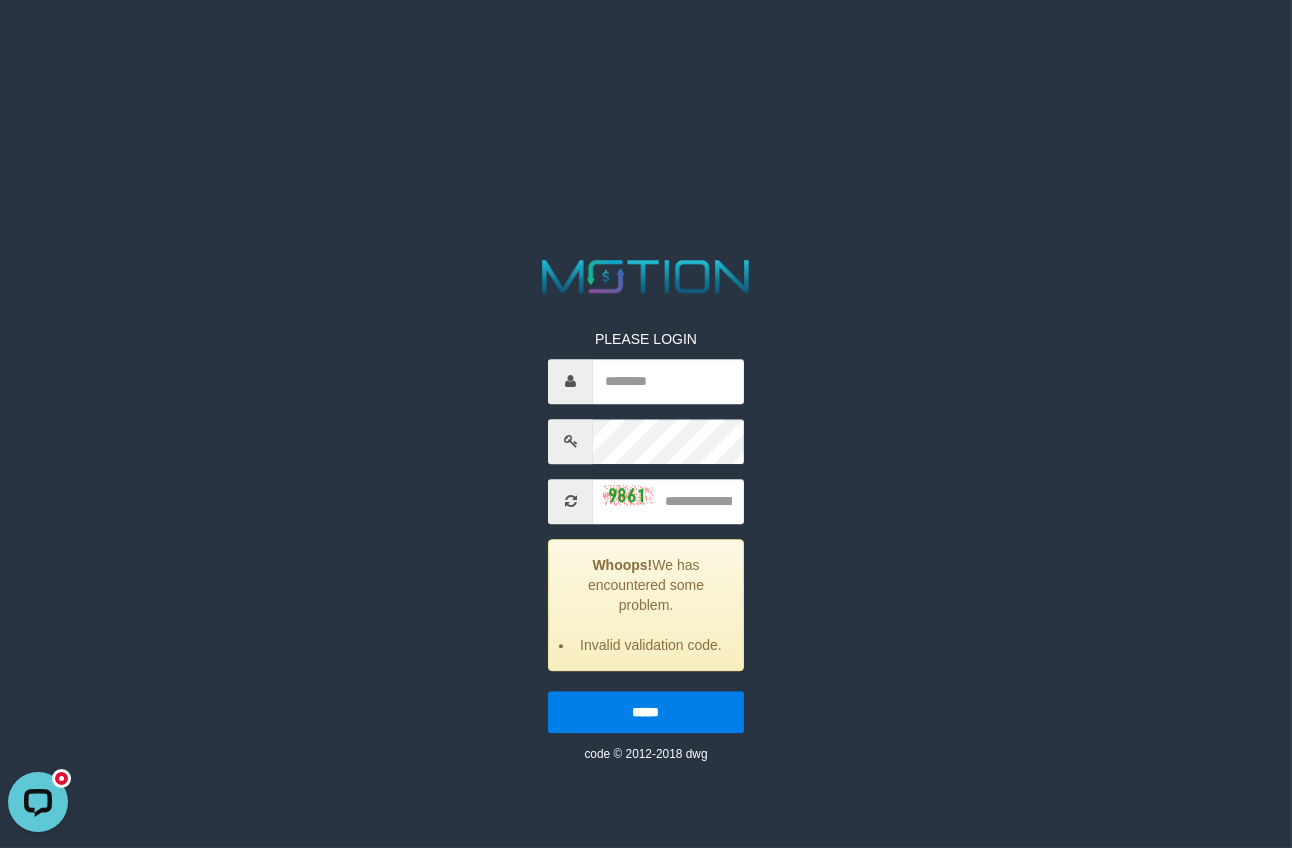 click on "PLEASE LOGIN
Whoops!  We has encountered some problem.
Invalid validation code.
*****
code © 2012-2018 dwg
New message" at bounding box center [646, 25] 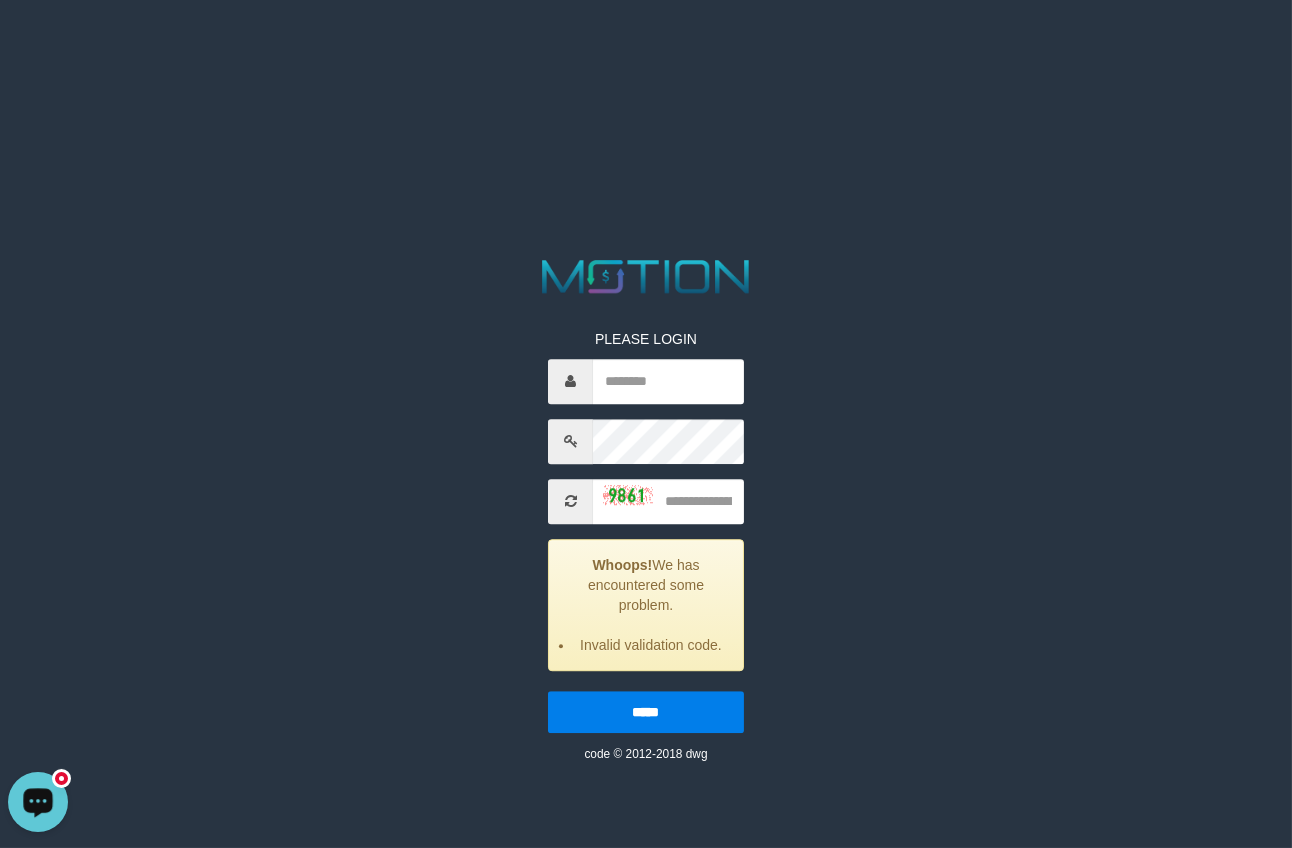 click at bounding box center (38, 800) 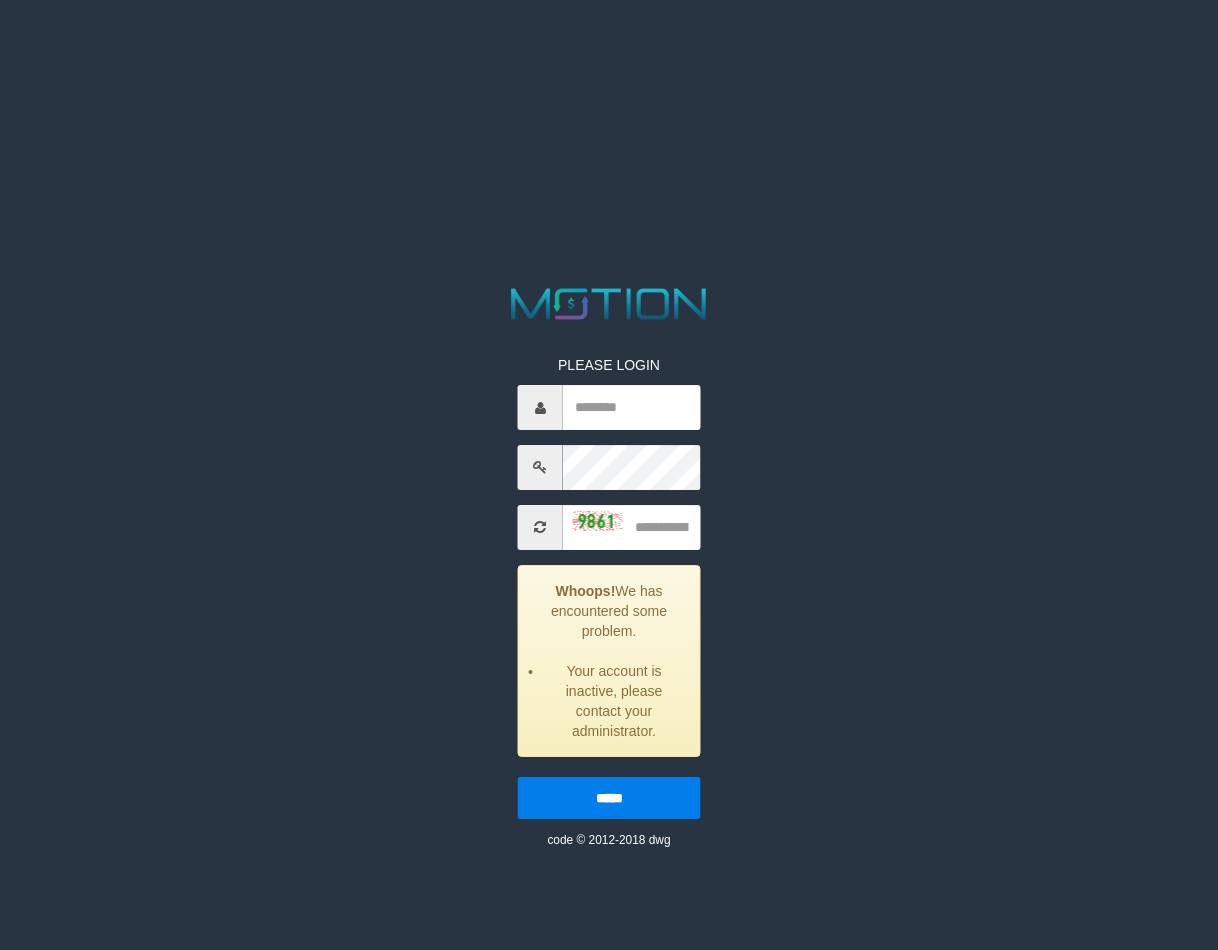 scroll, scrollTop: 0, scrollLeft: 0, axis: both 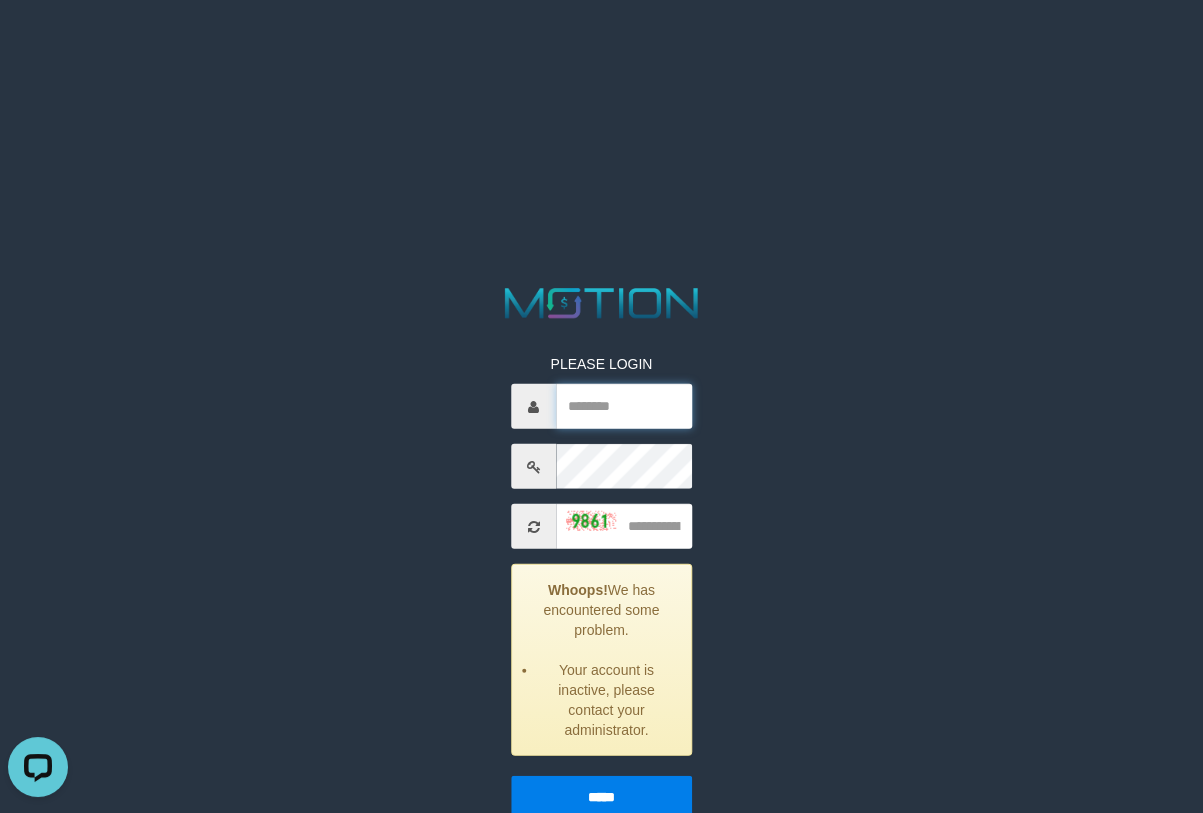 click at bounding box center (624, 406) 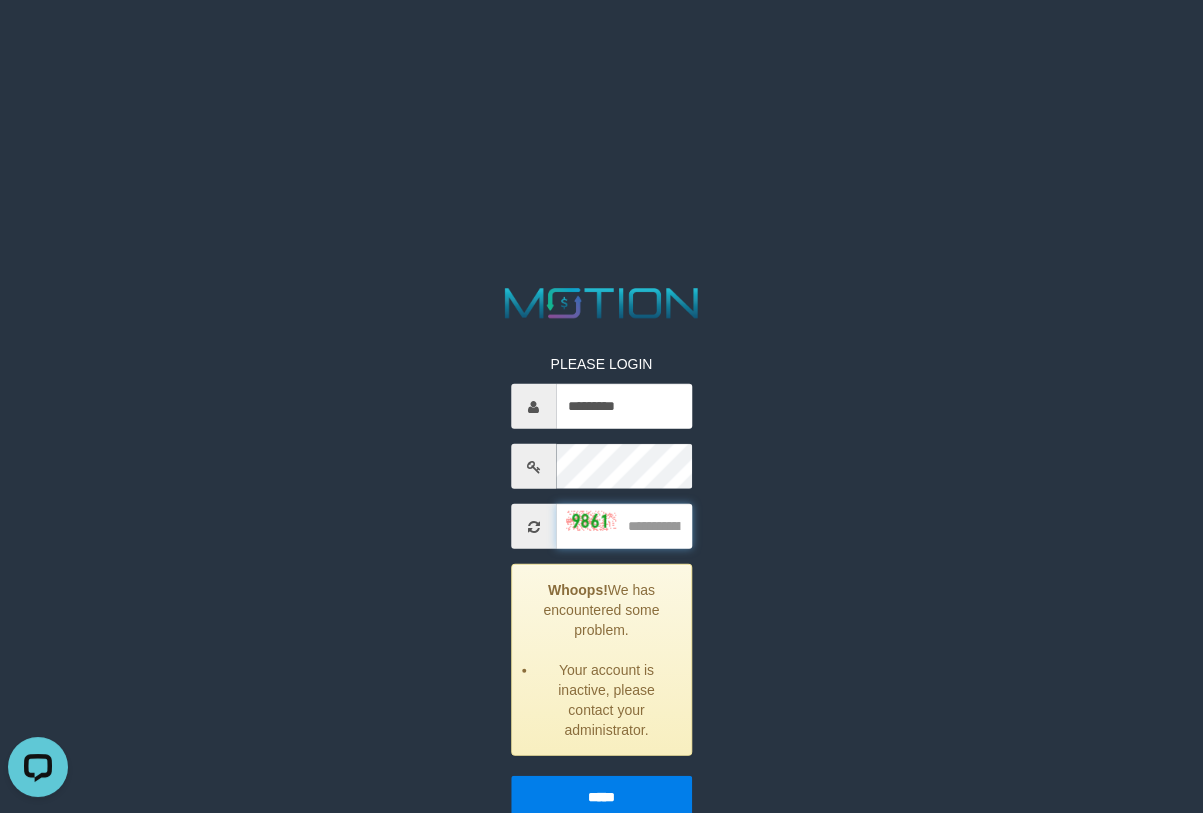 click 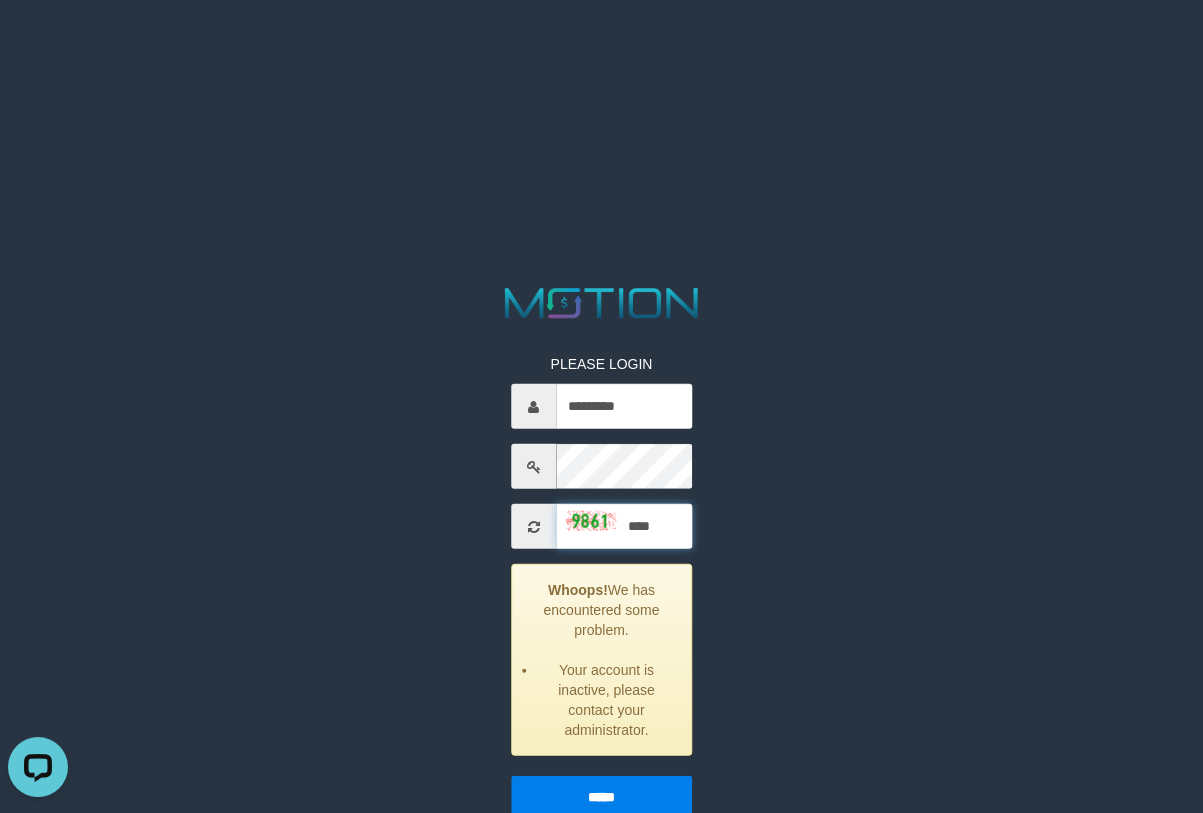 type on "****" 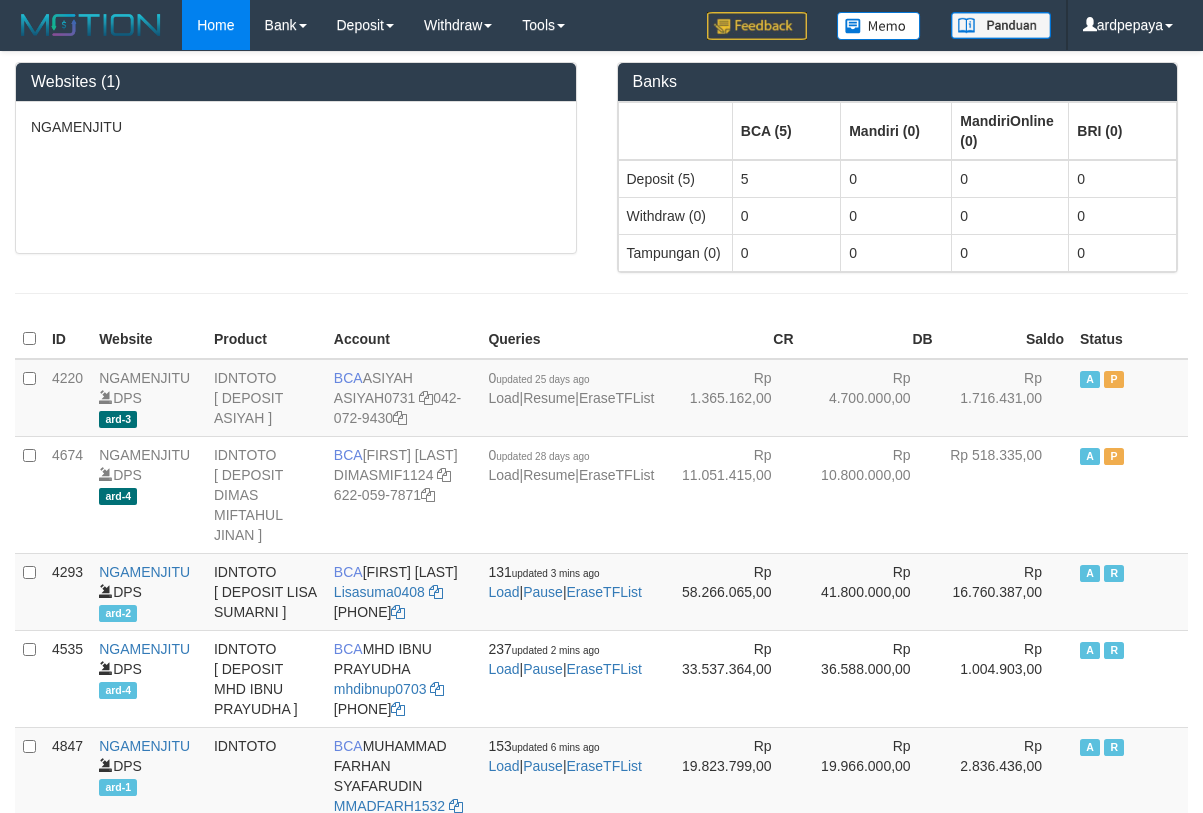 scroll, scrollTop: 0, scrollLeft: 0, axis: both 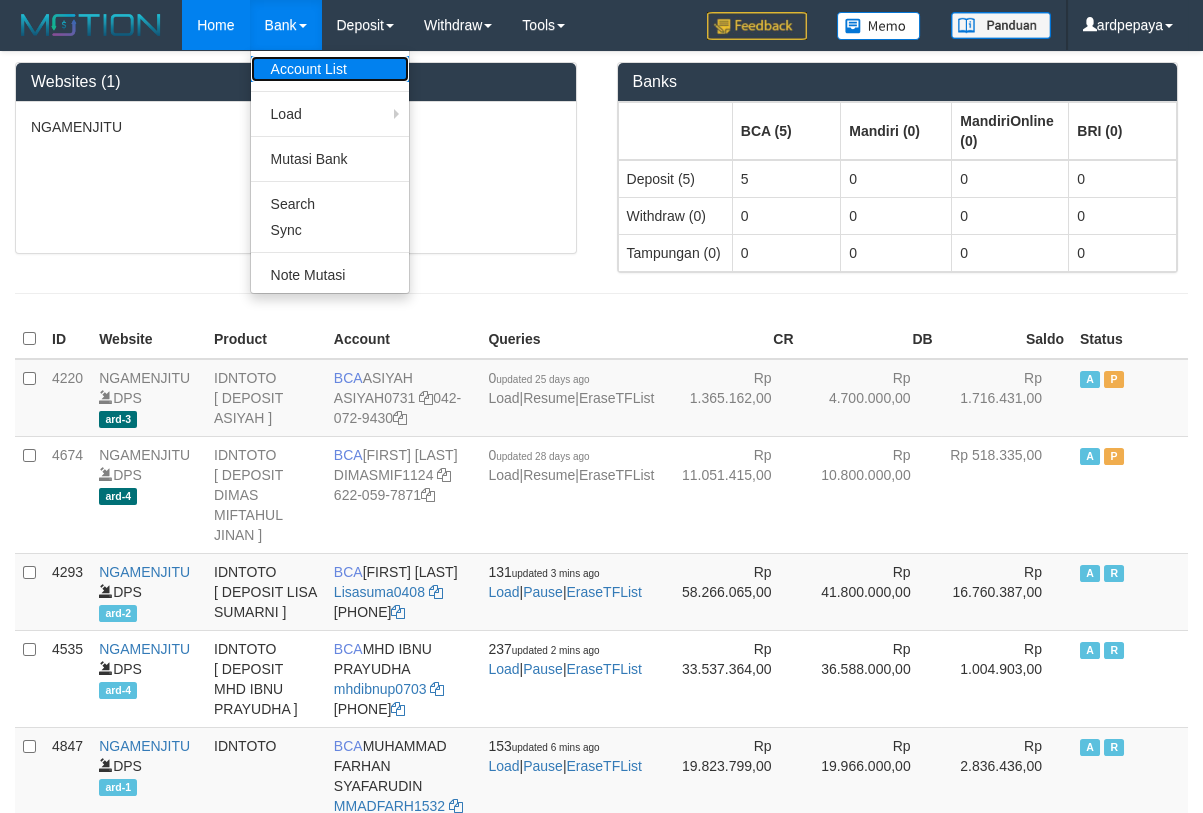 click on "Account List" at bounding box center [330, 69] 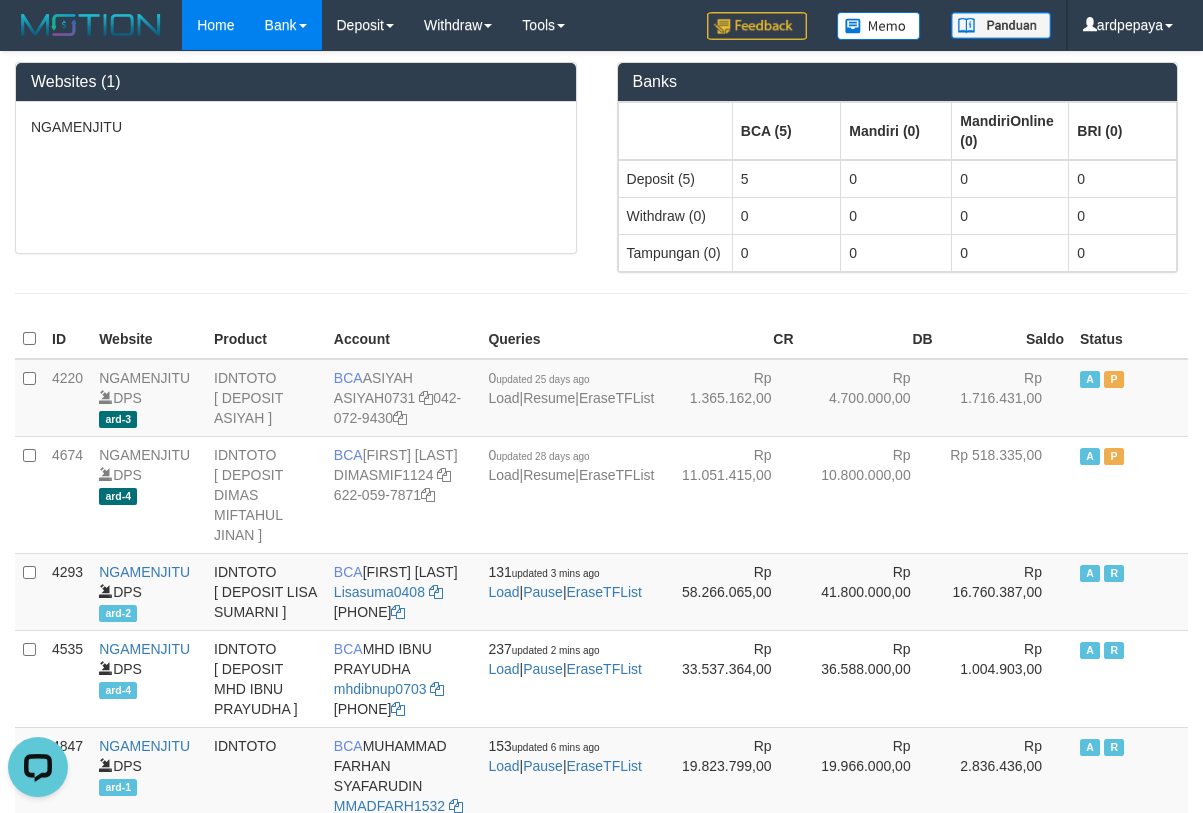 scroll, scrollTop: 0, scrollLeft: 0, axis: both 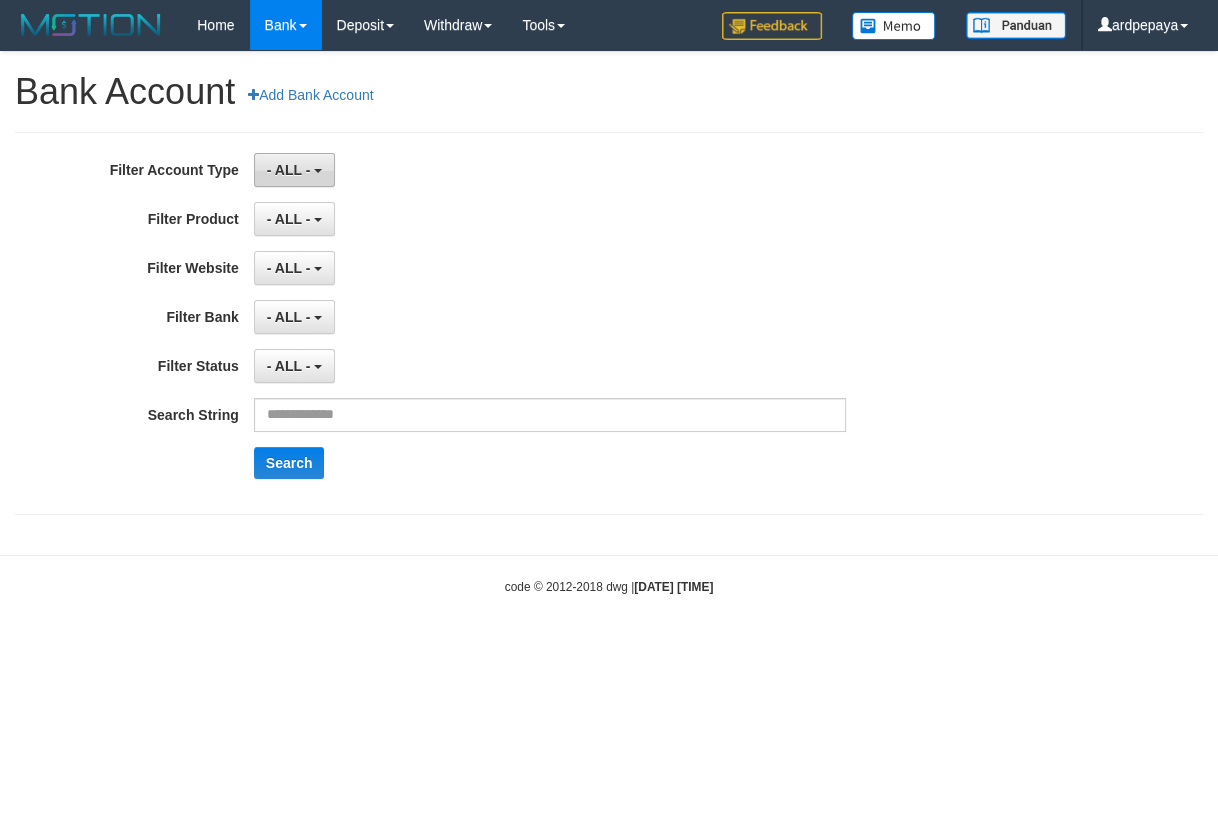 click on "- ALL -" at bounding box center [289, 170] 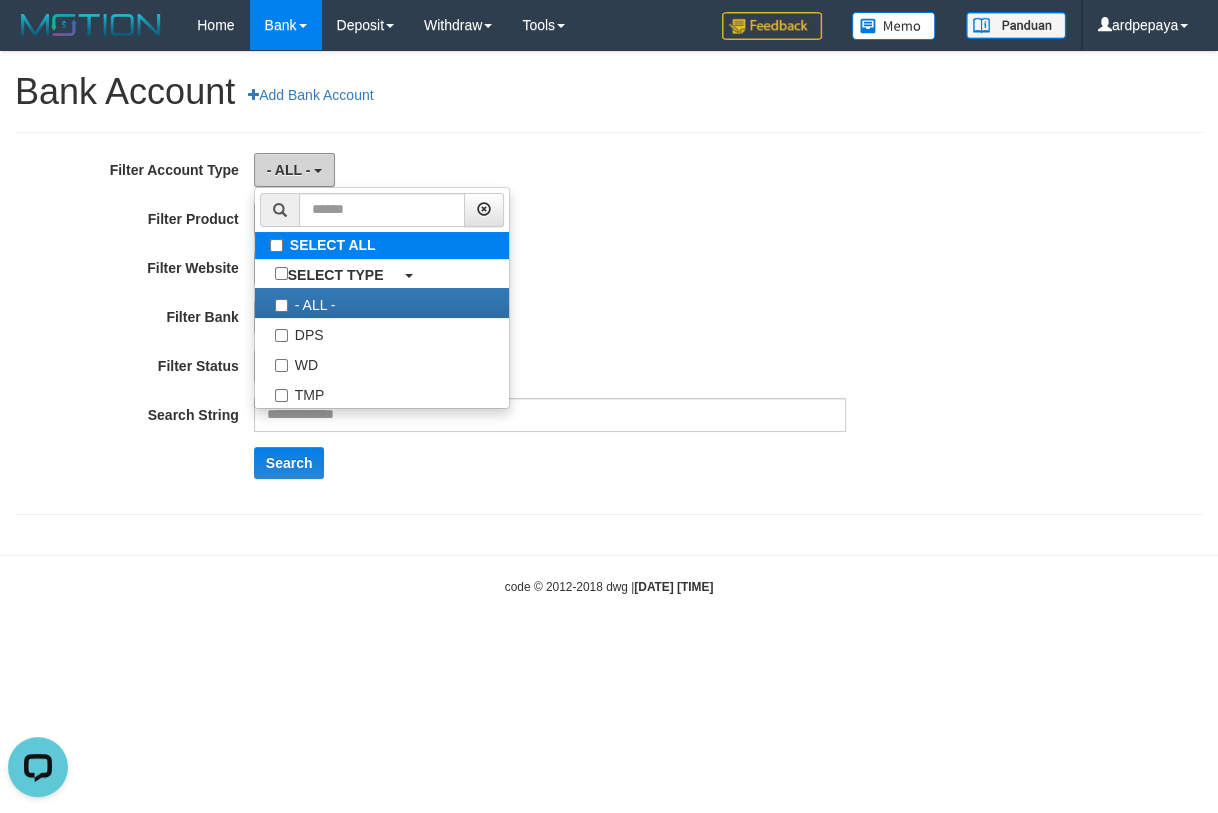 scroll, scrollTop: 0, scrollLeft: 0, axis: both 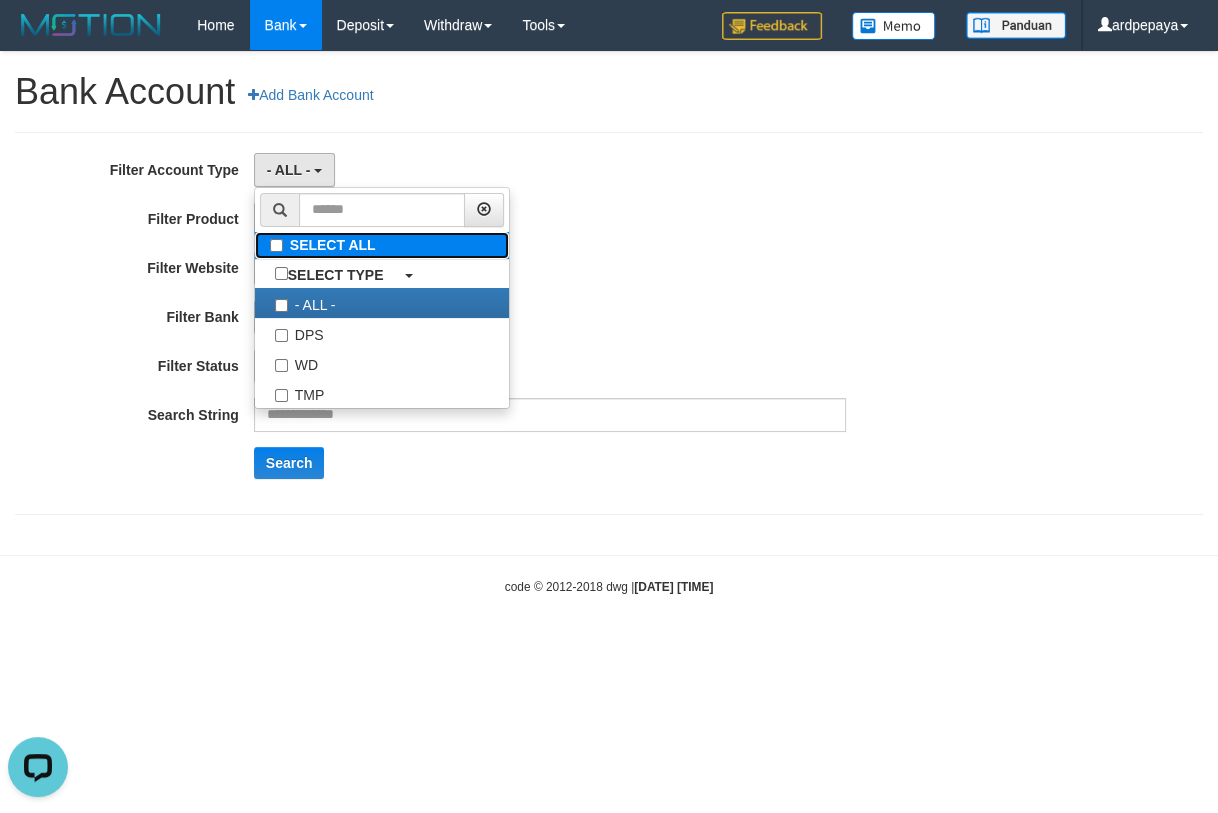 click on "SELECT ALL" at bounding box center (382, 245) 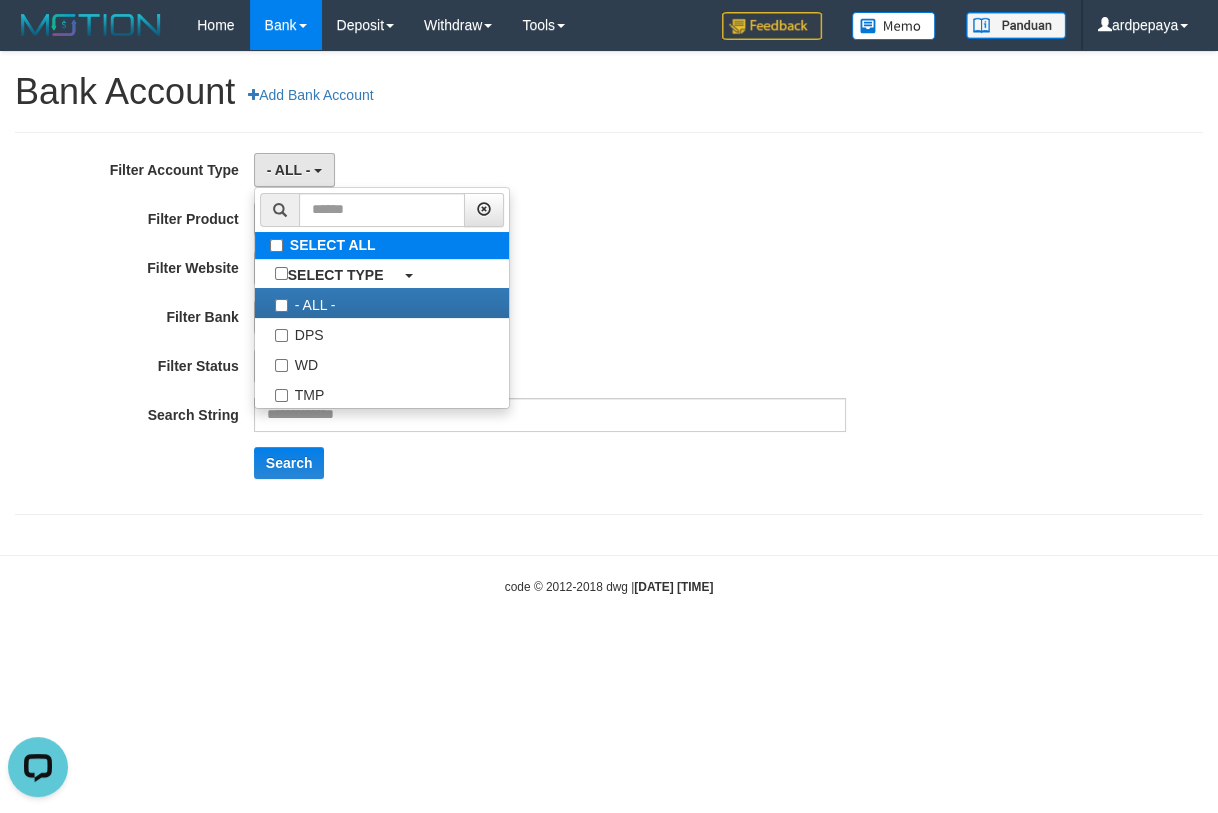 type 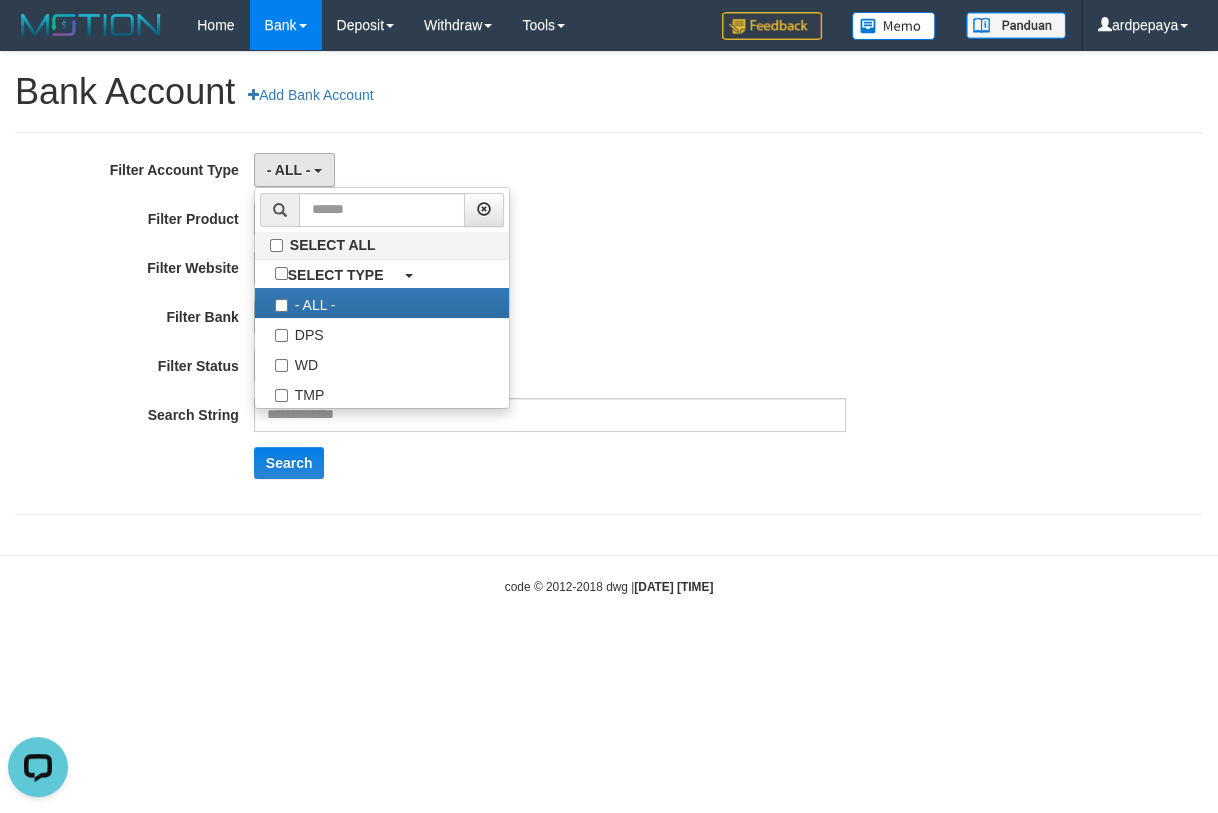 scroll, scrollTop: 17, scrollLeft: 0, axis: vertical 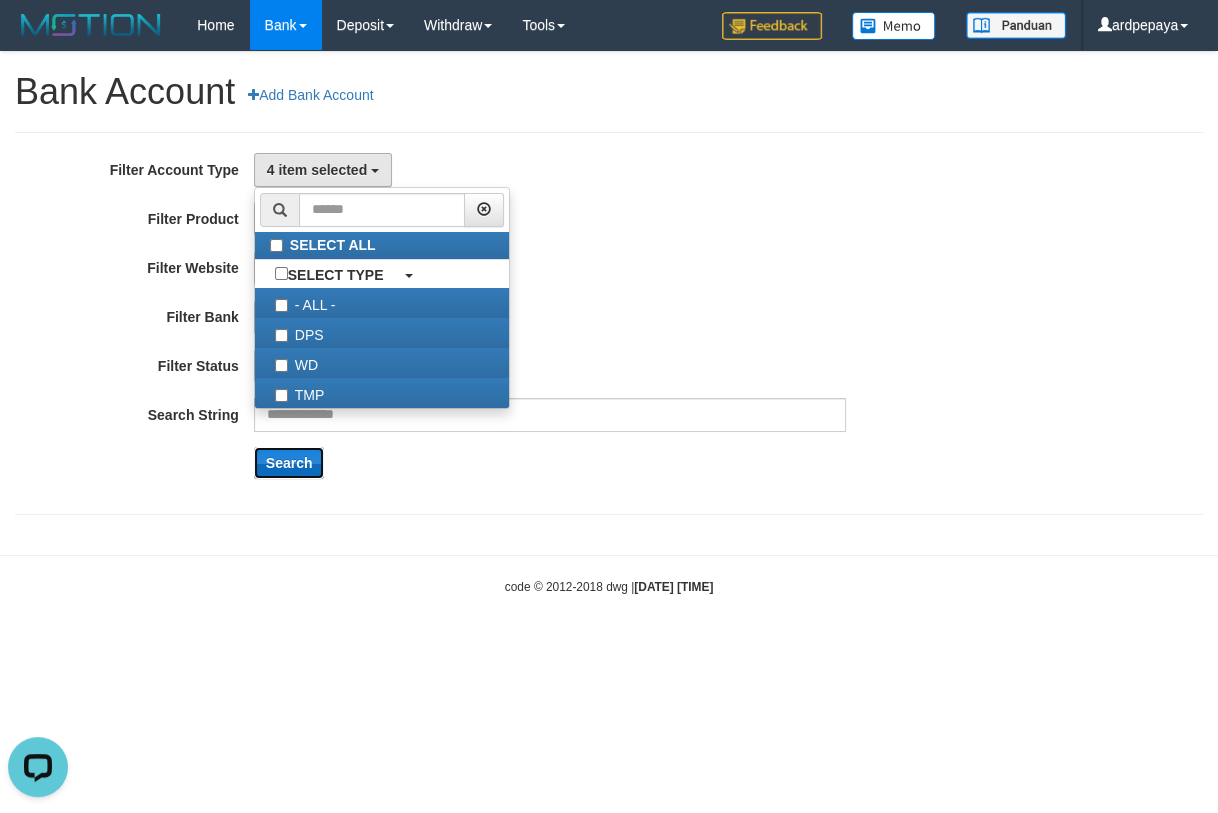 click on "Search" at bounding box center (289, 463) 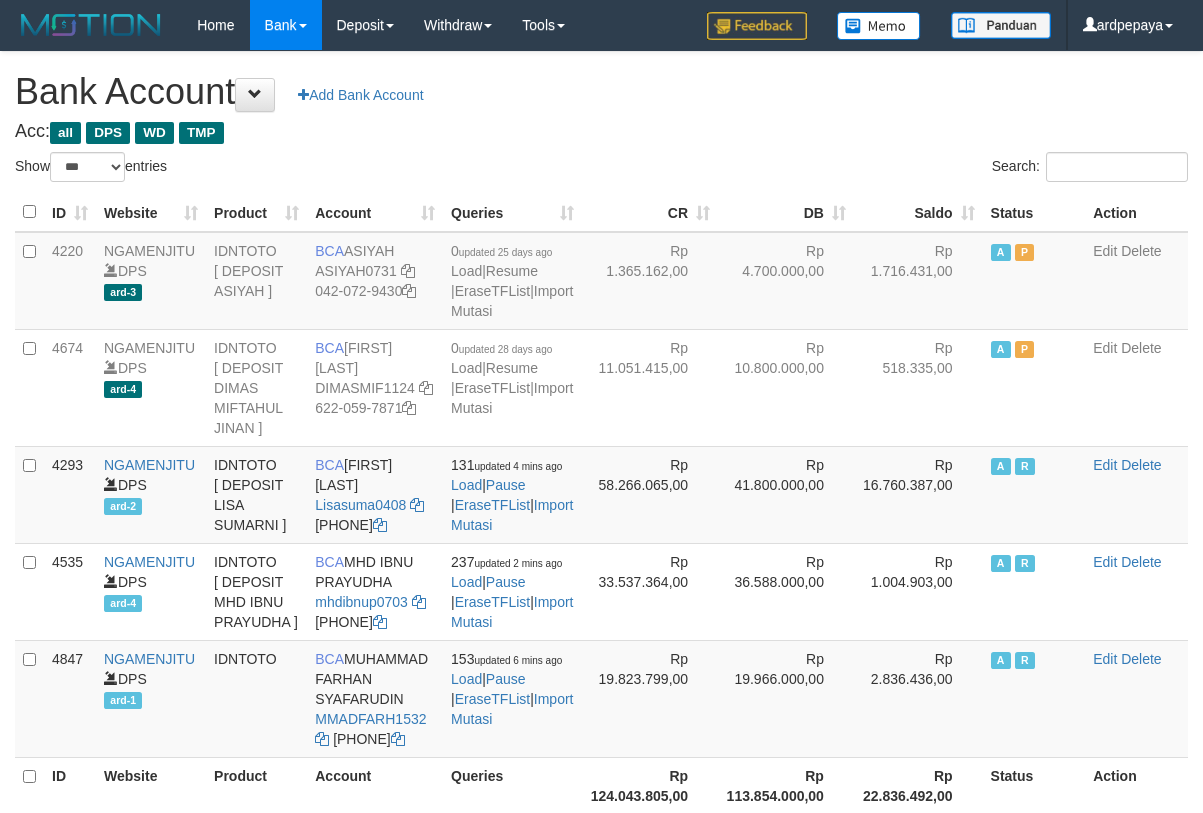 select on "***" 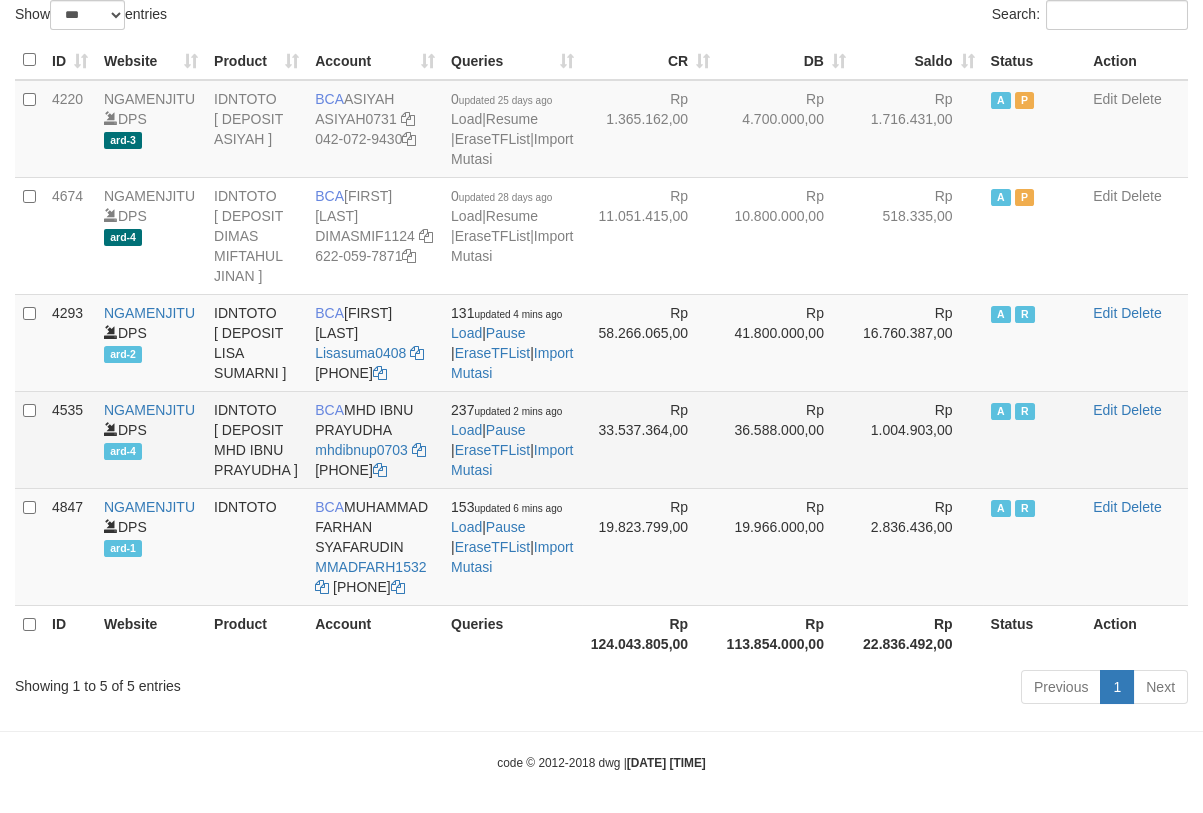 scroll, scrollTop: 200, scrollLeft: 0, axis: vertical 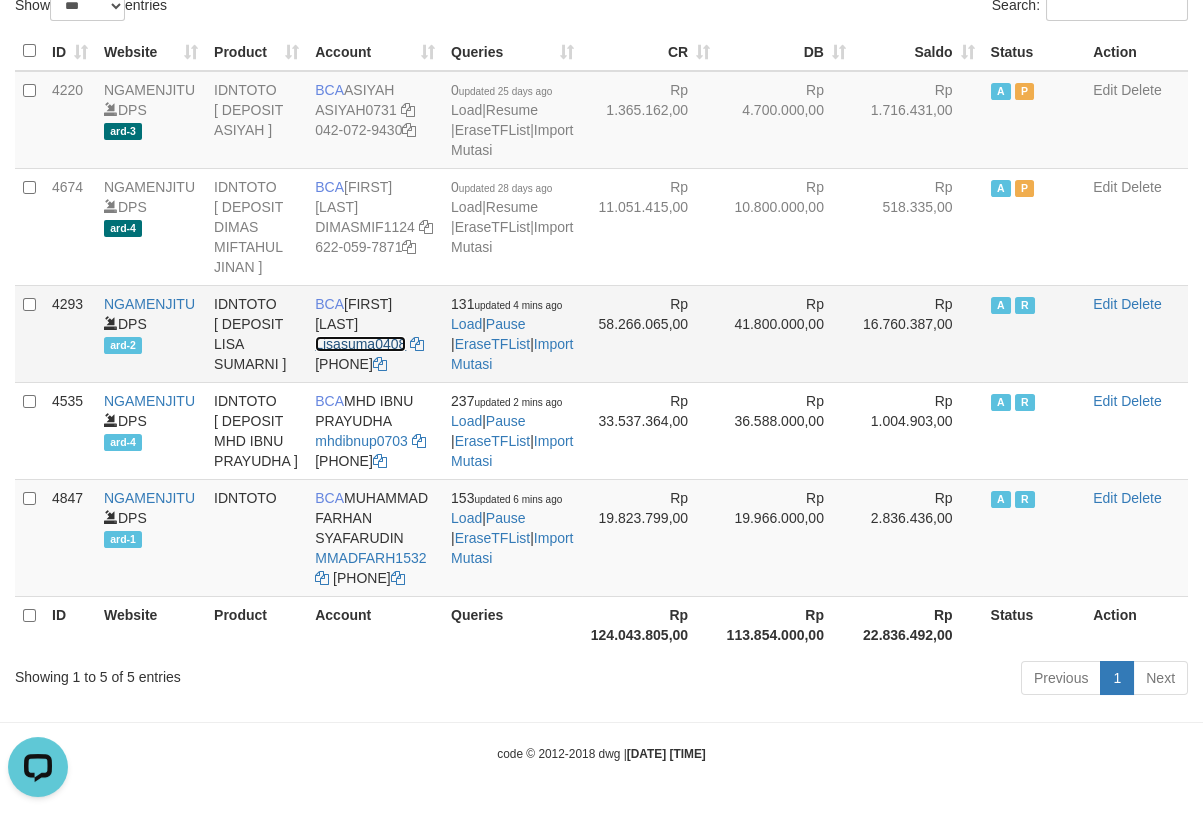 click on "Lisasuma0408" at bounding box center [360, 344] 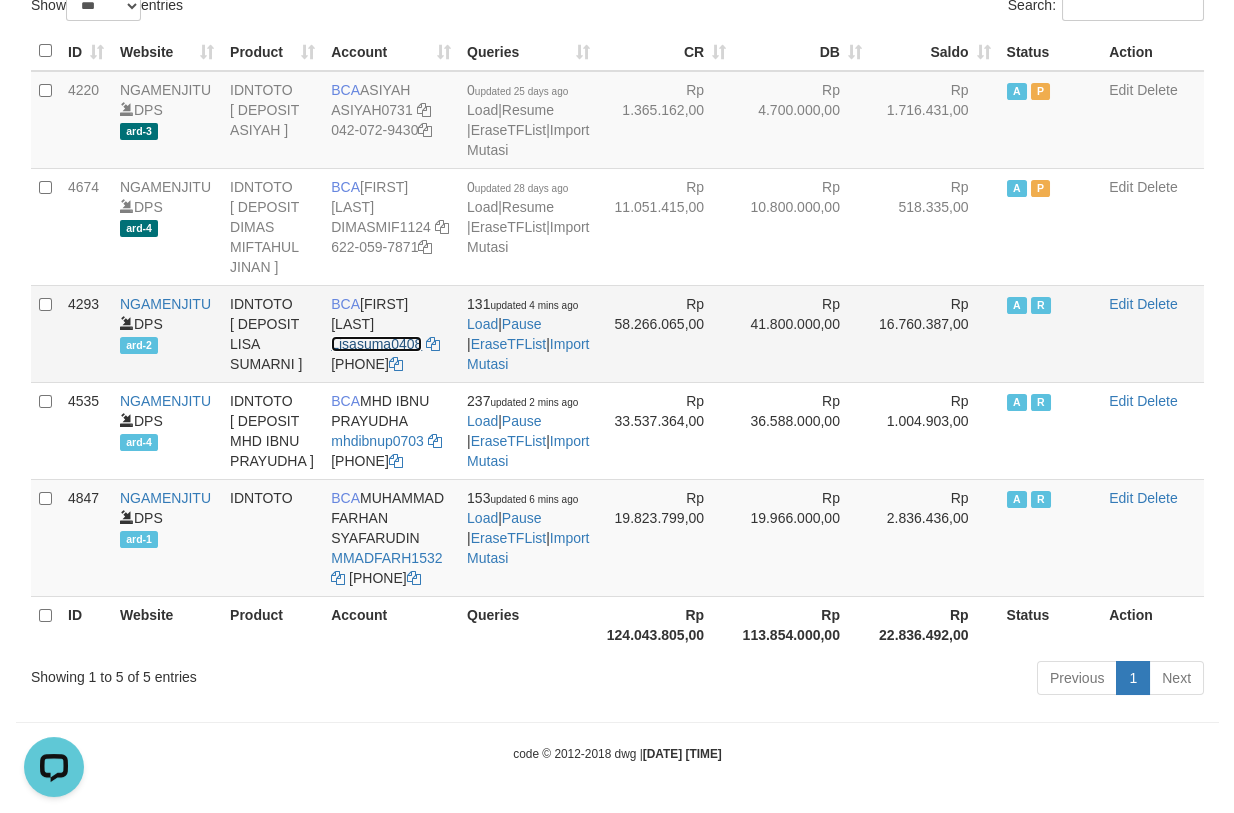 scroll, scrollTop: 0, scrollLeft: 0, axis: both 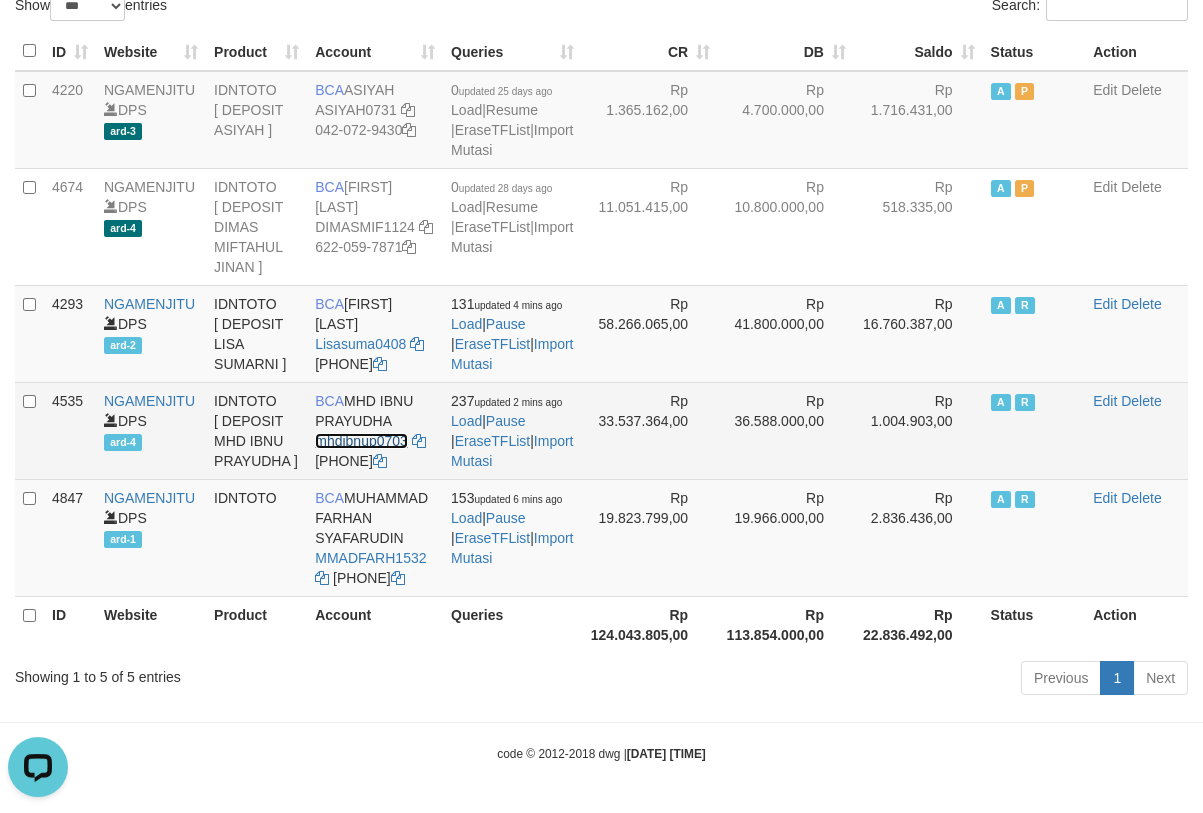 click on "mhdibnup0703" at bounding box center (361, 441) 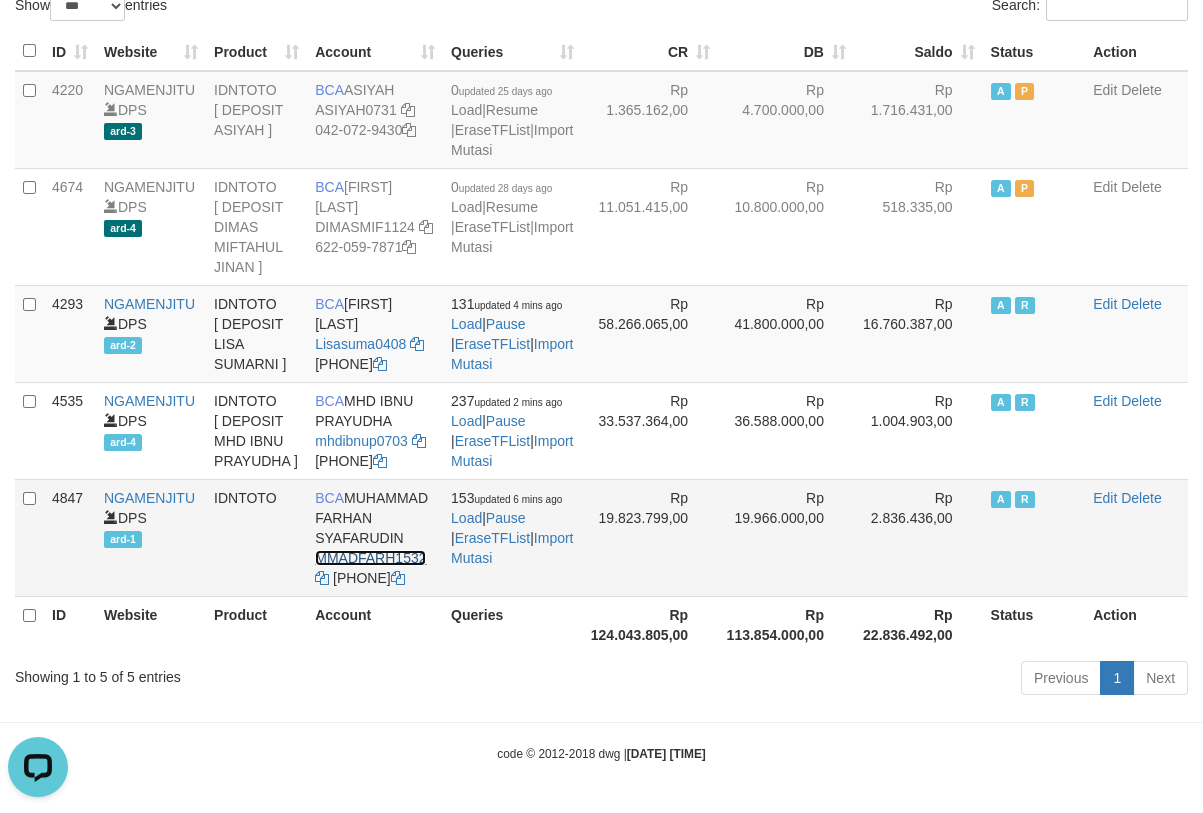 click on "MMADFARH1532" at bounding box center (370, 558) 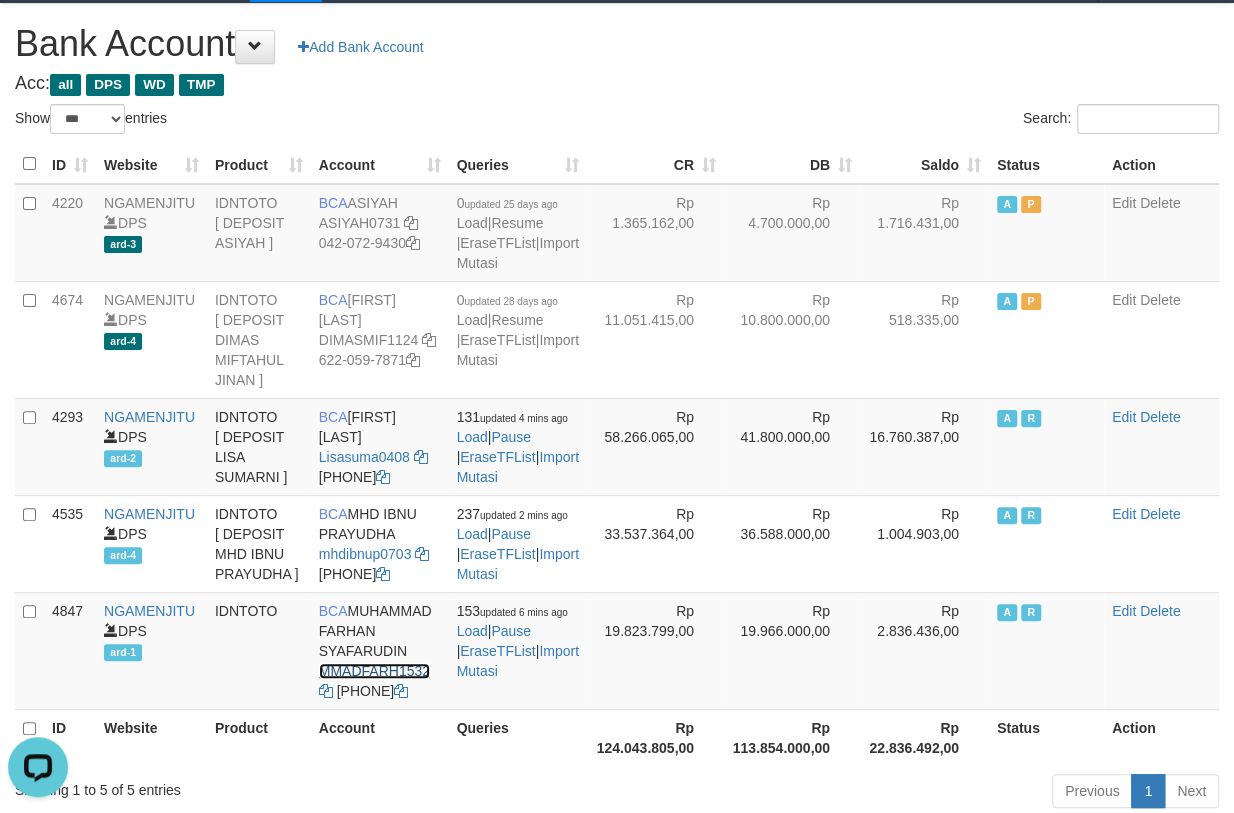 scroll, scrollTop: 0, scrollLeft: 0, axis: both 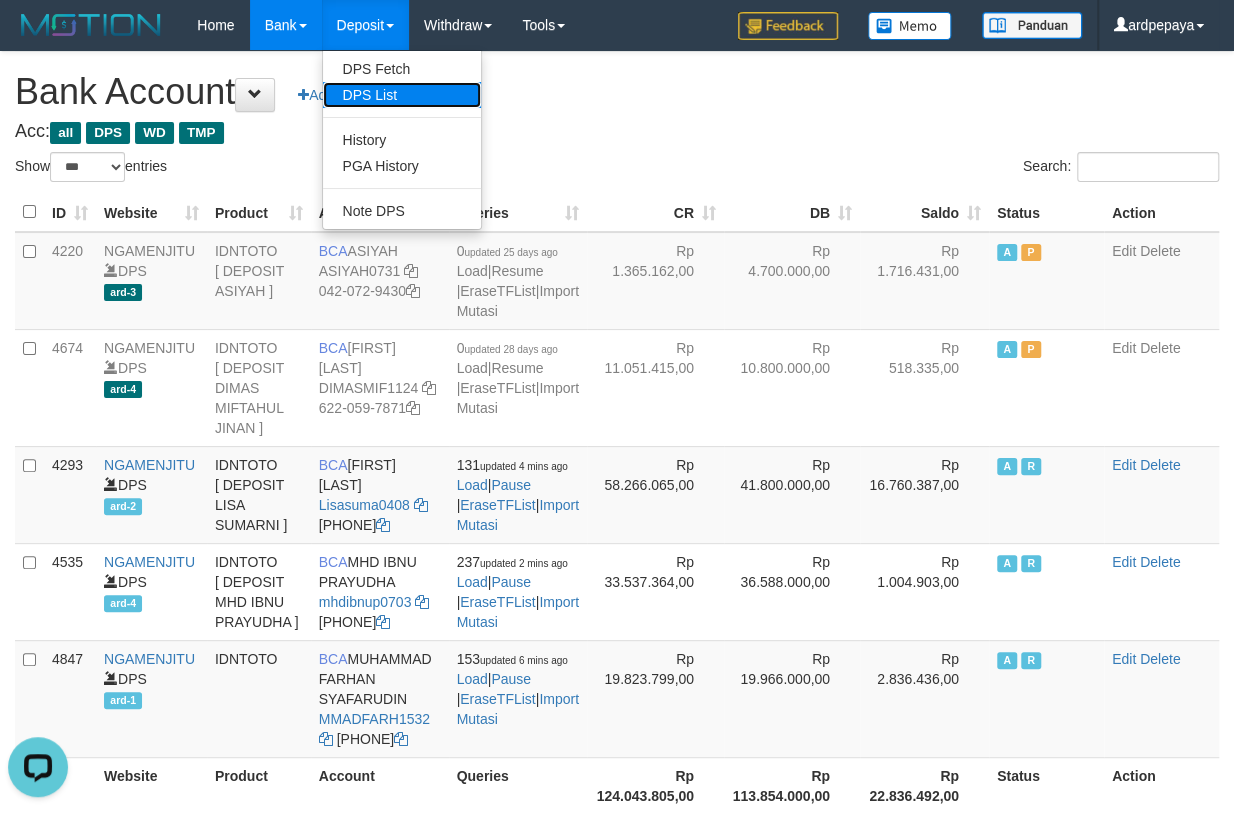 click on "DPS List" at bounding box center [402, 95] 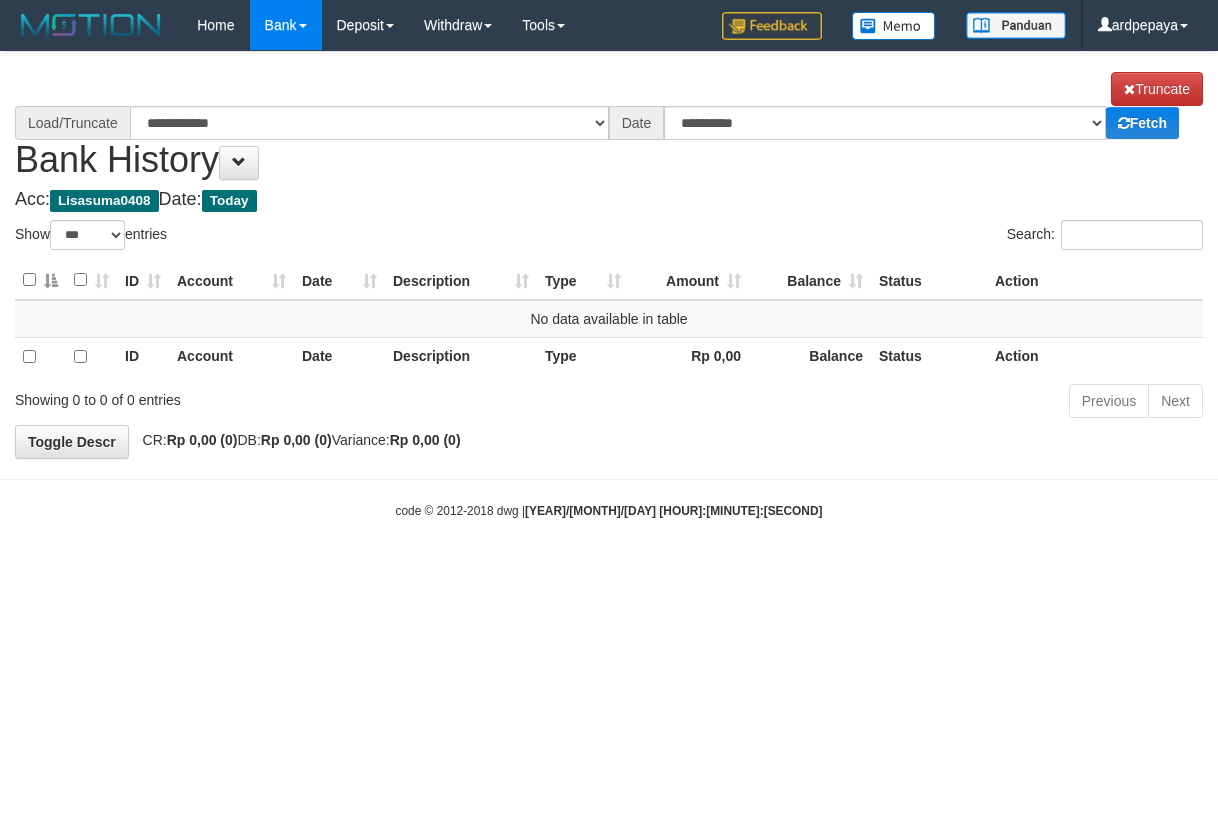 select on "***" 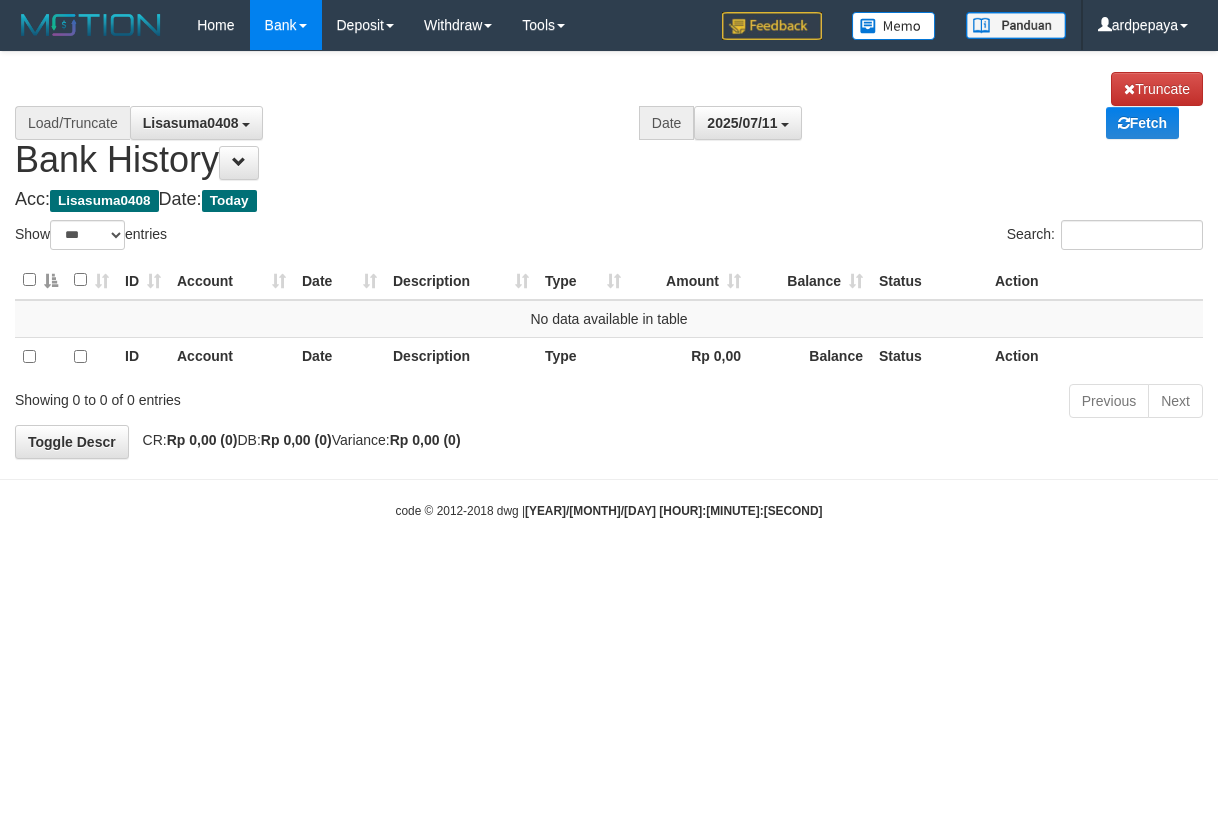 scroll, scrollTop: 0, scrollLeft: 0, axis: both 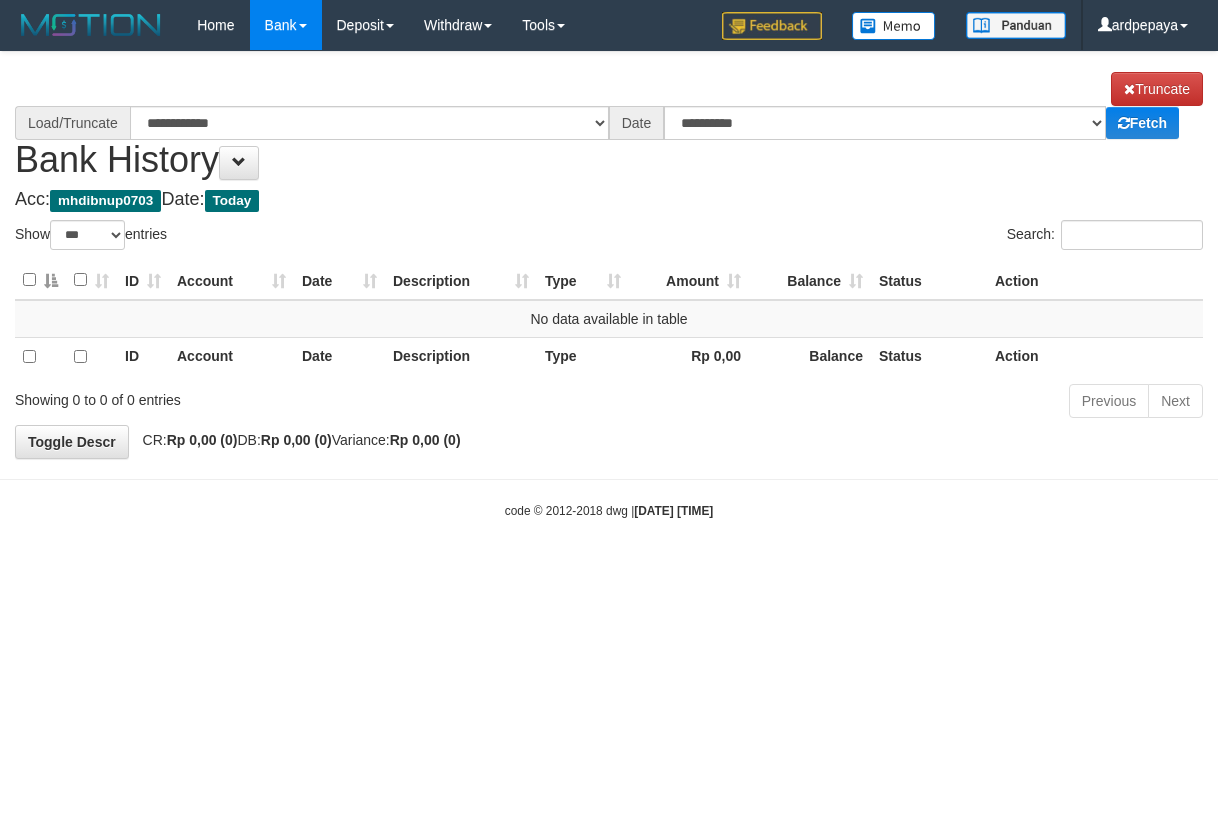 select on "***" 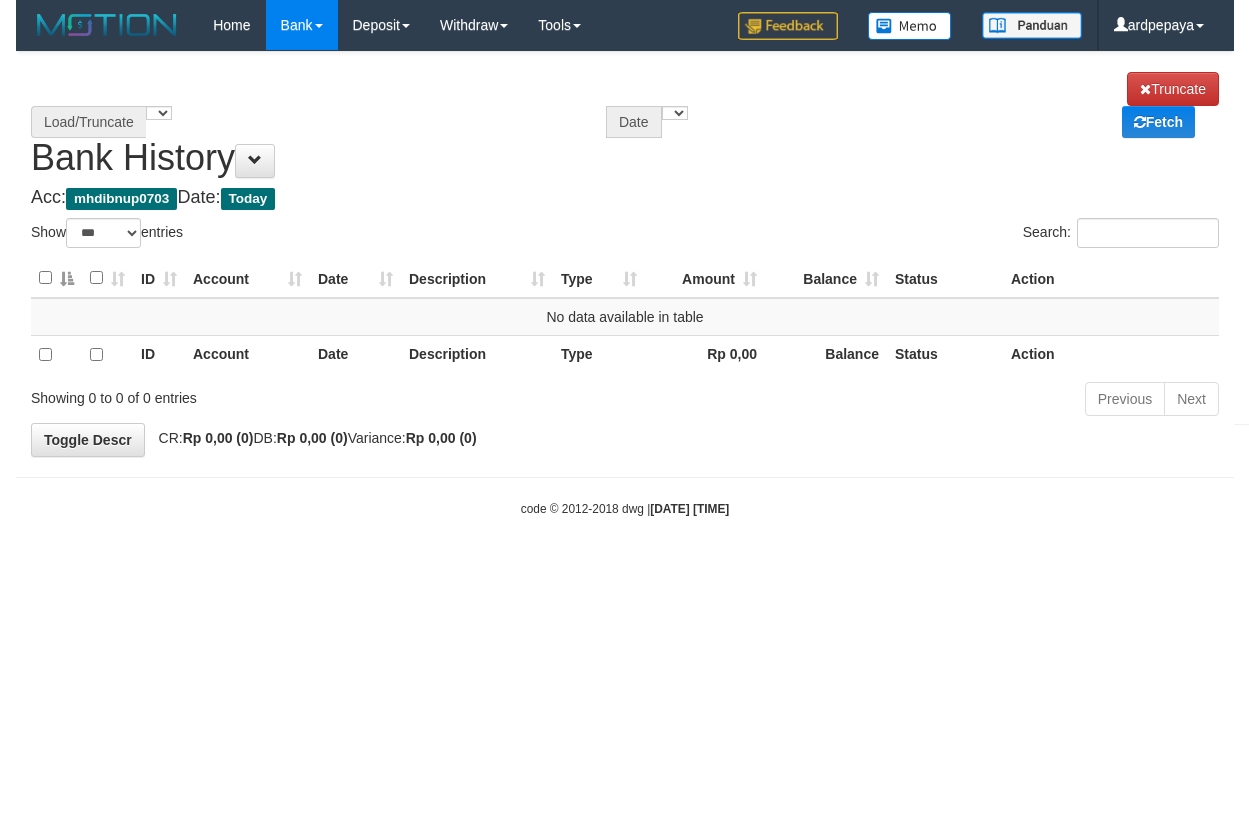 scroll, scrollTop: 0, scrollLeft: 0, axis: both 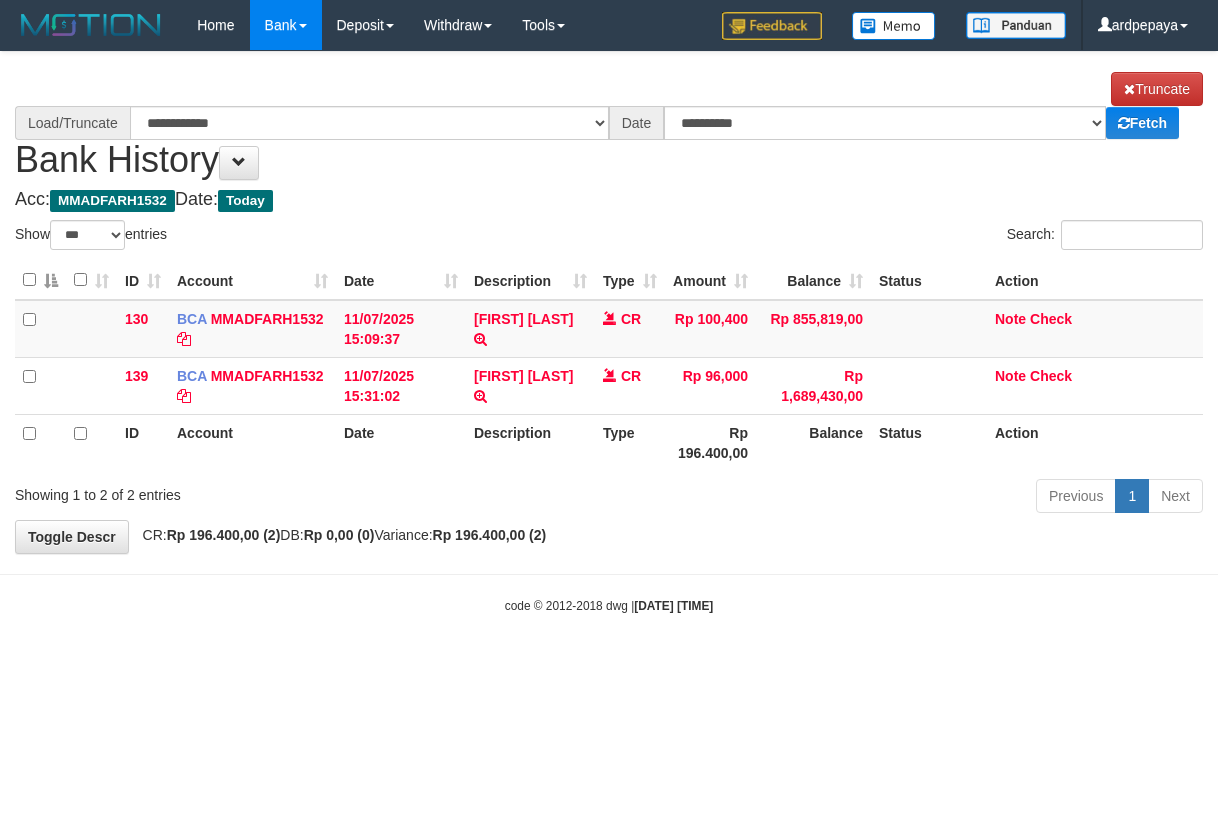 select on "***" 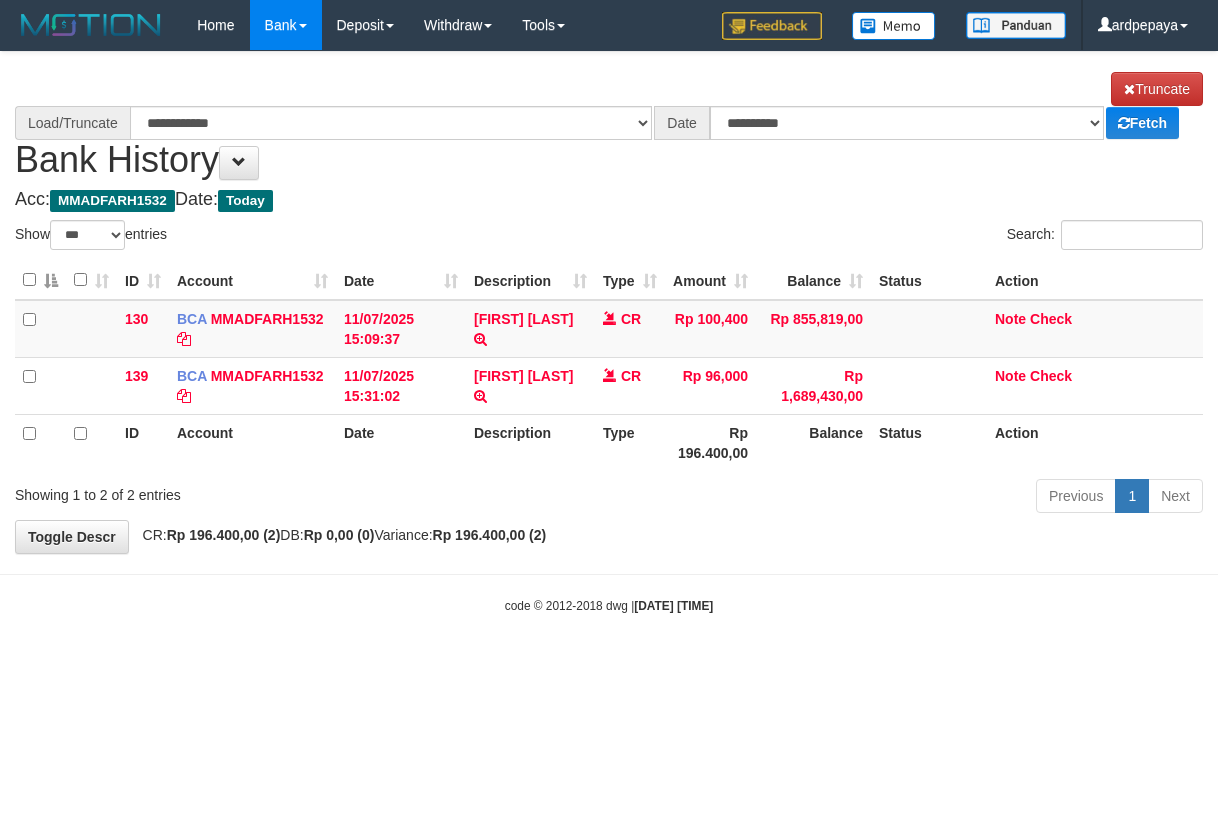 scroll, scrollTop: 0, scrollLeft: 0, axis: both 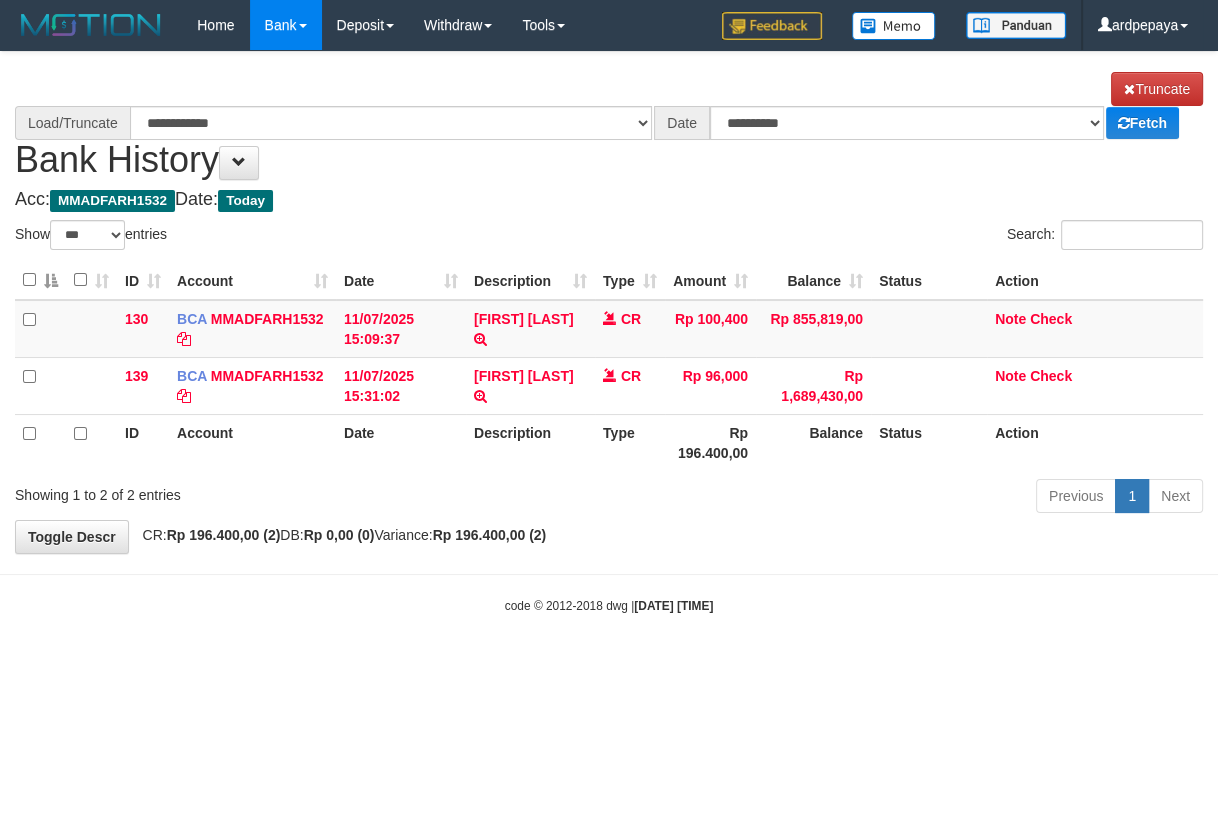 select on "****" 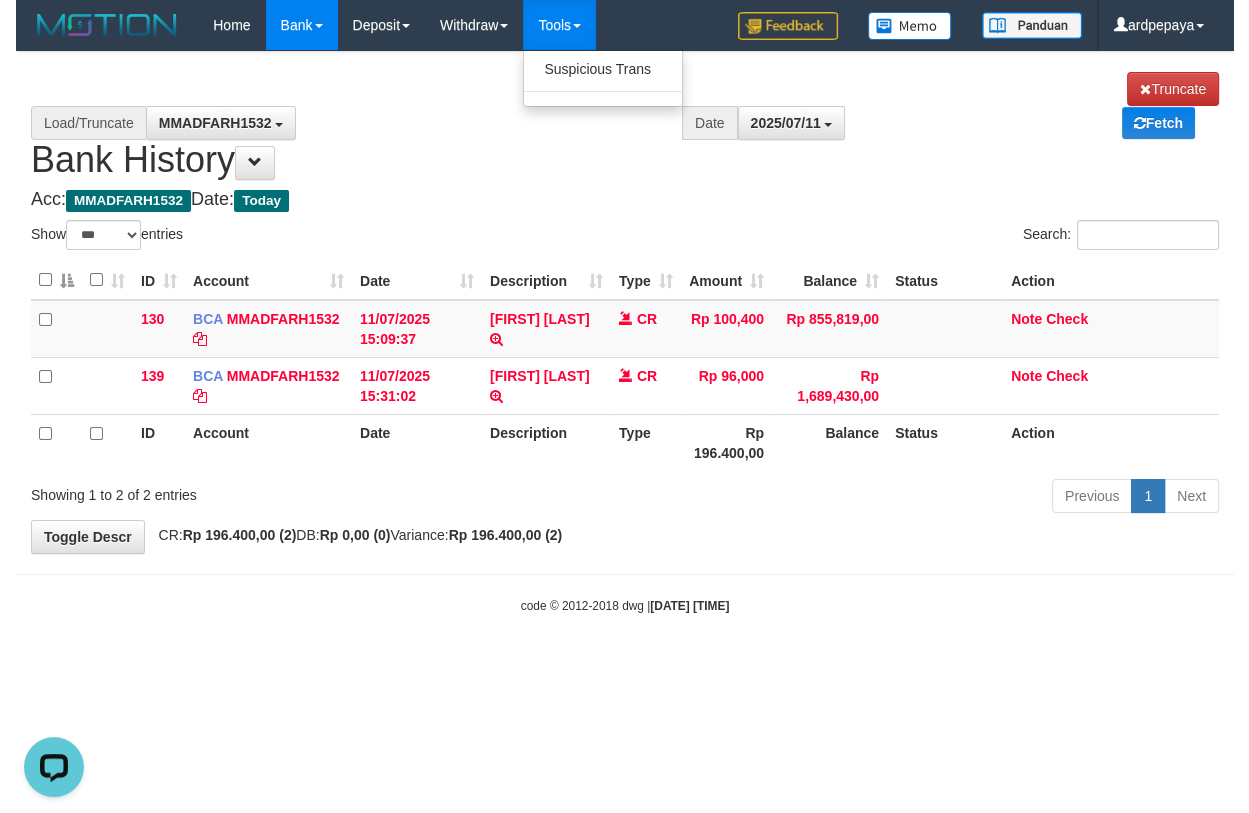 scroll, scrollTop: 0, scrollLeft: 0, axis: both 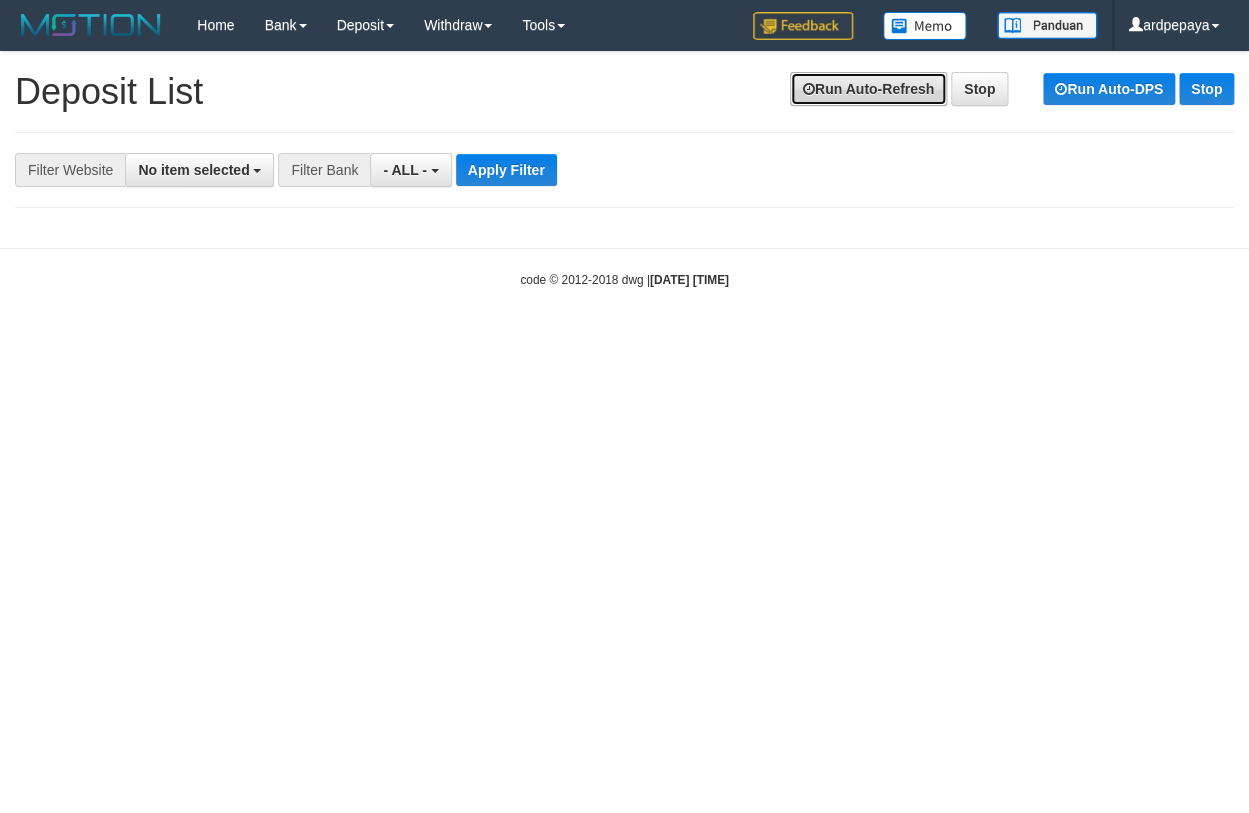click on "Run Auto-Refresh" at bounding box center [868, 89] 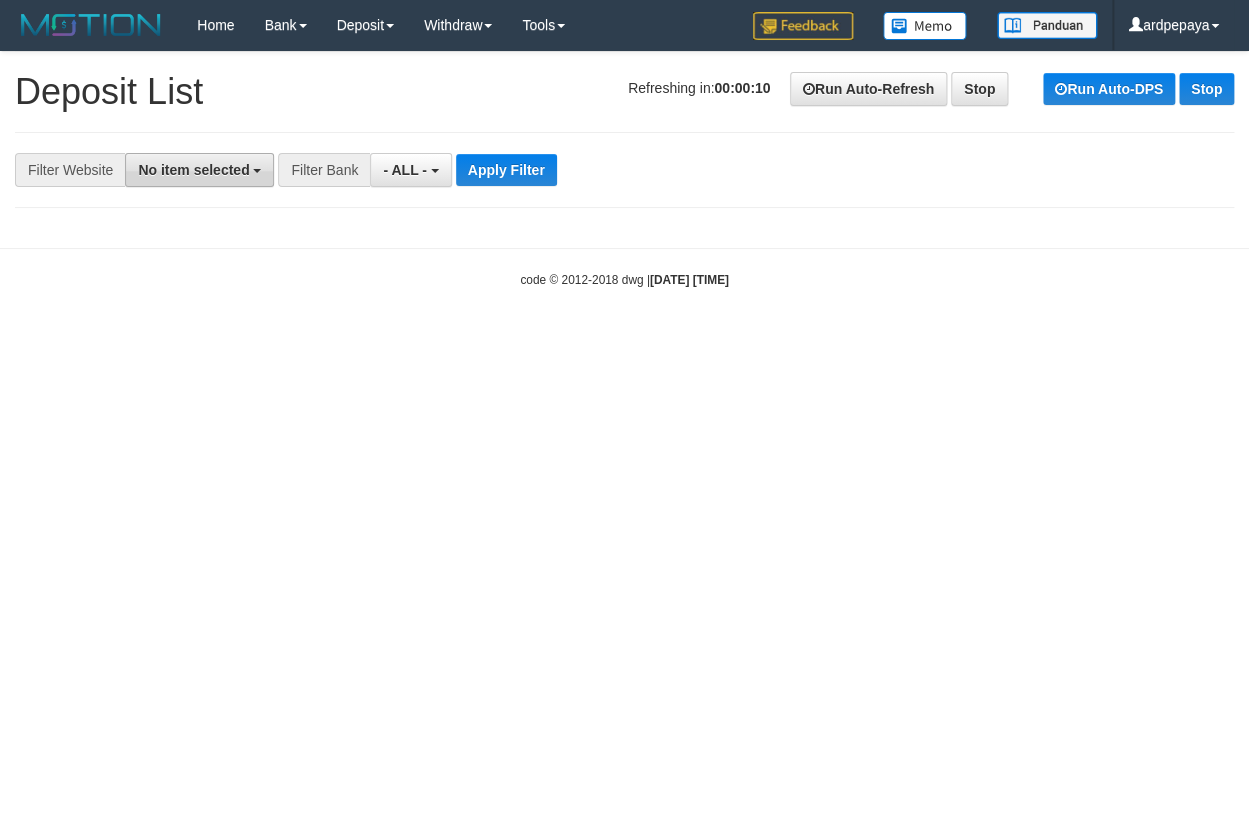 click on "No item selected" at bounding box center [199, 170] 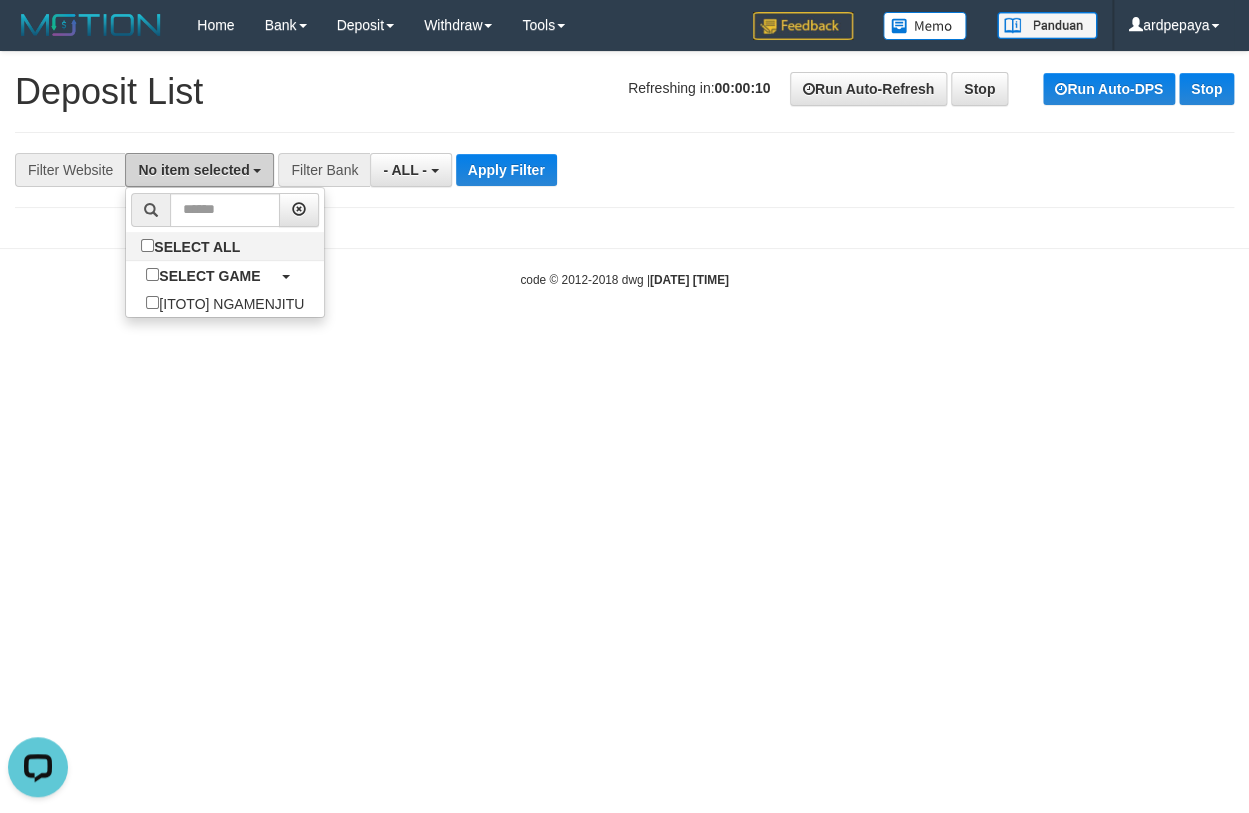 scroll, scrollTop: 0, scrollLeft: 0, axis: both 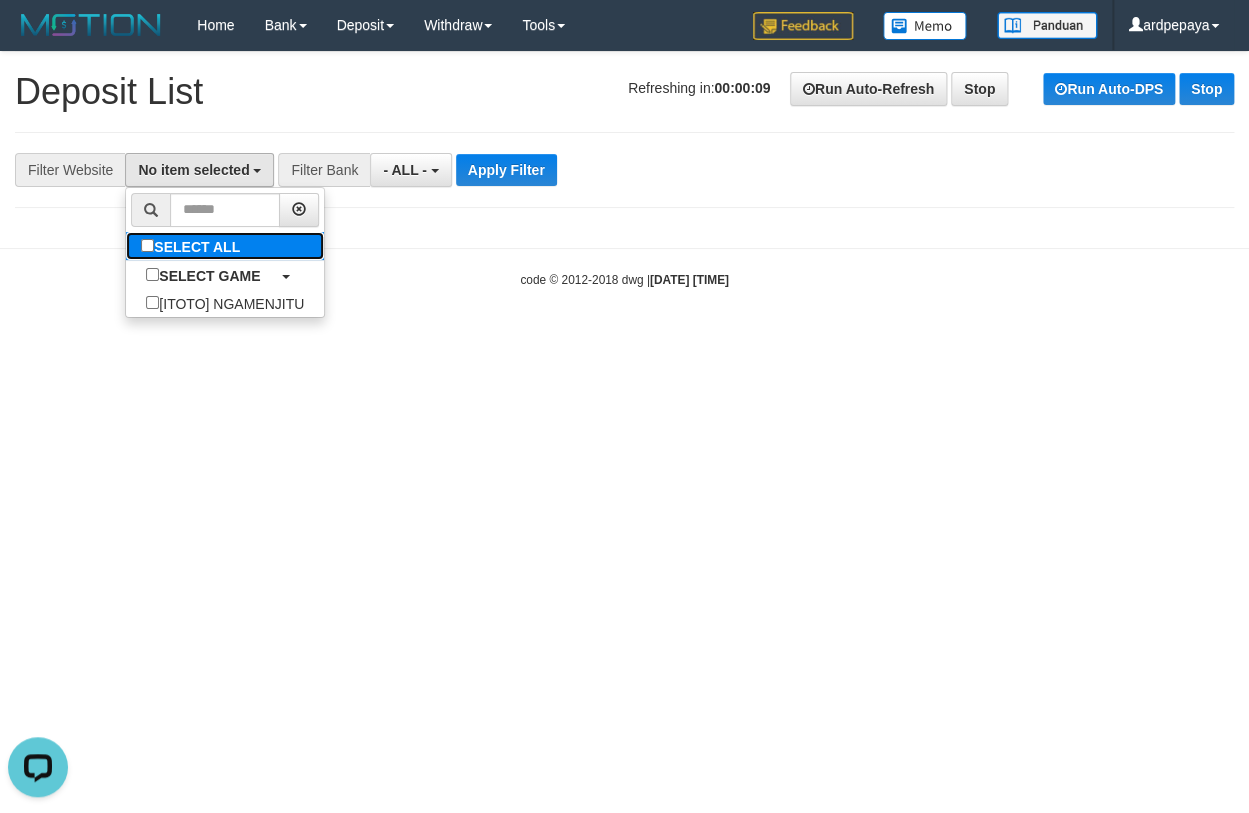 click on "SELECT ALL" at bounding box center [193, 246] 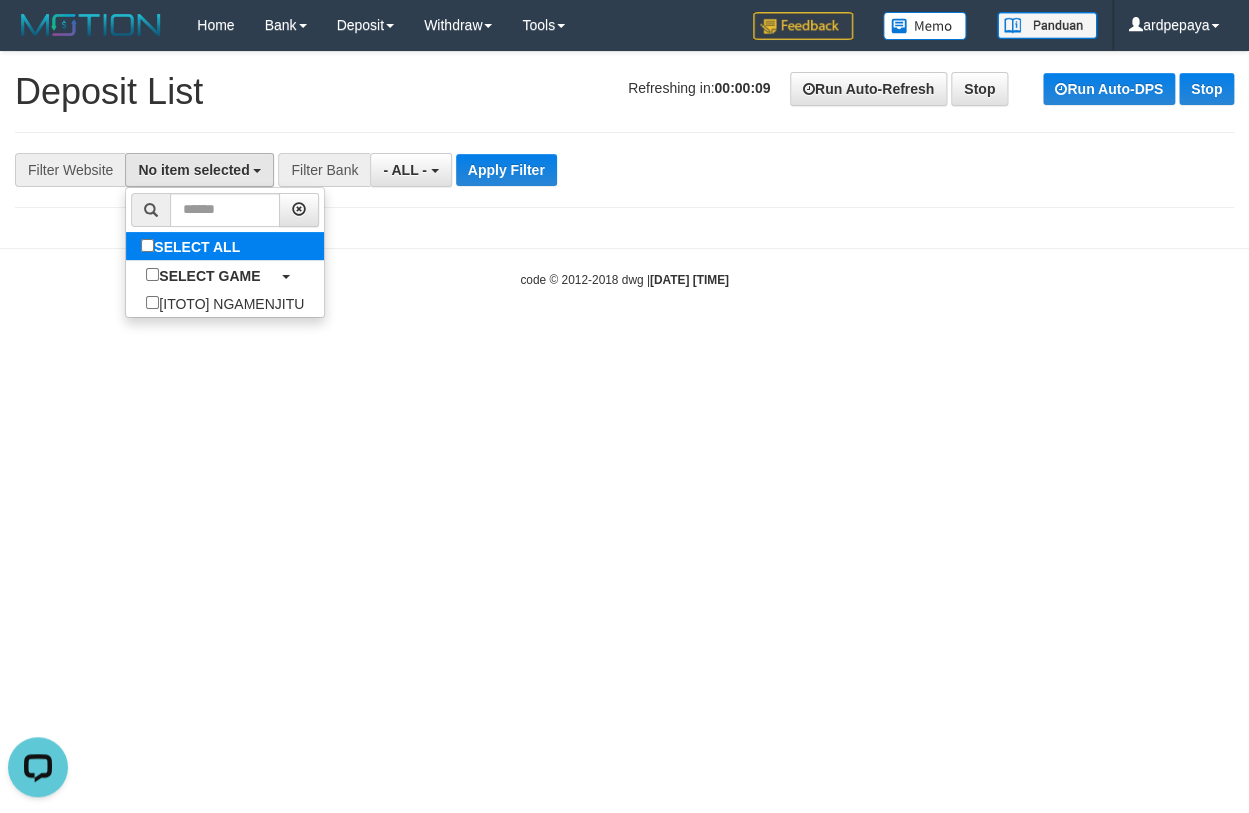 select on "***" 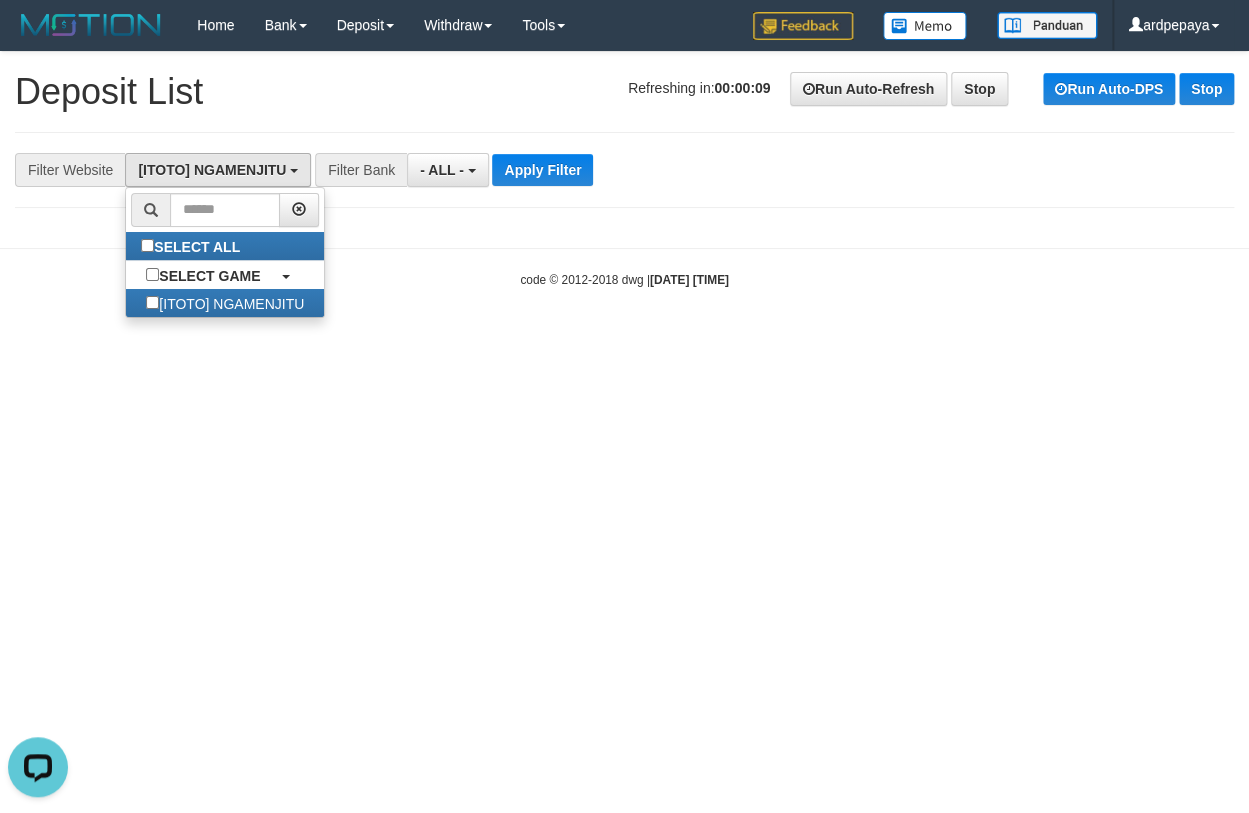 scroll, scrollTop: 17, scrollLeft: 0, axis: vertical 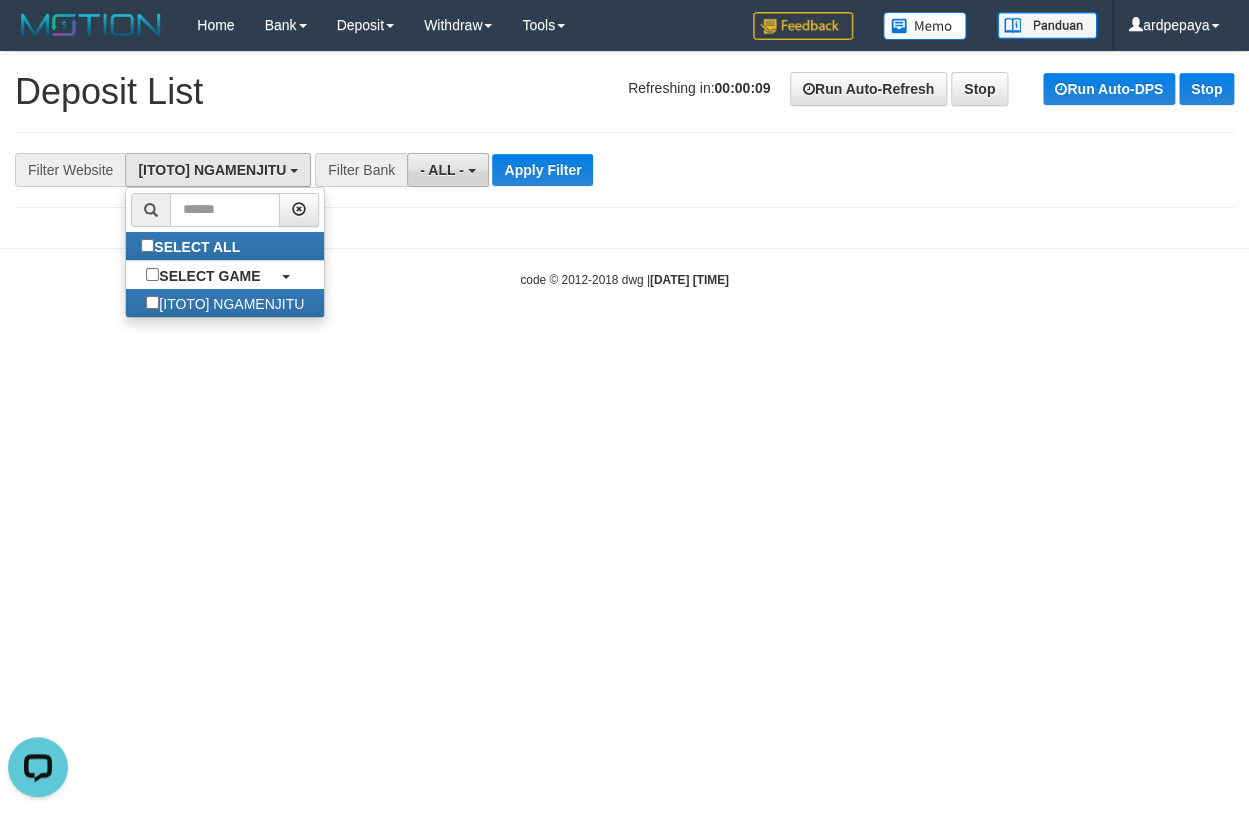 click at bounding box center (472, 171) 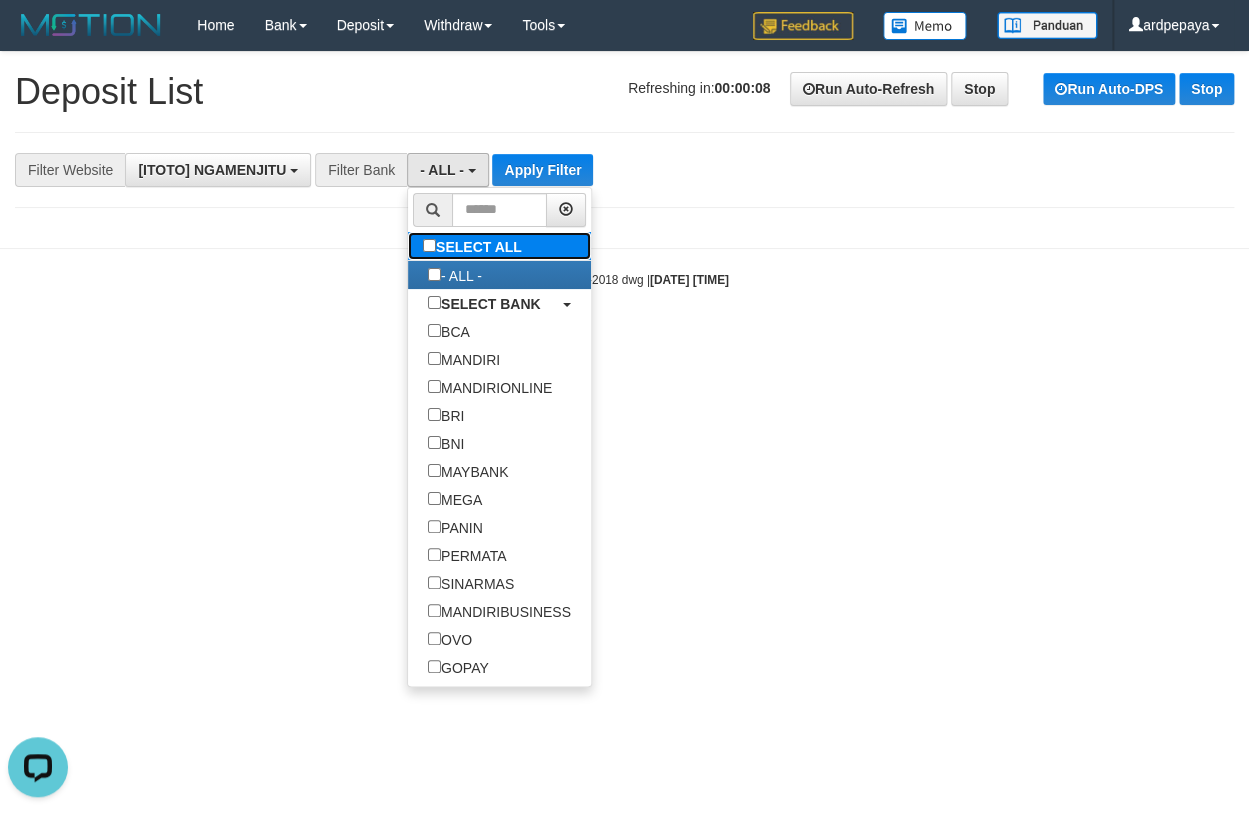 click on "SELECT ALL" at bounding box center (475, 246) 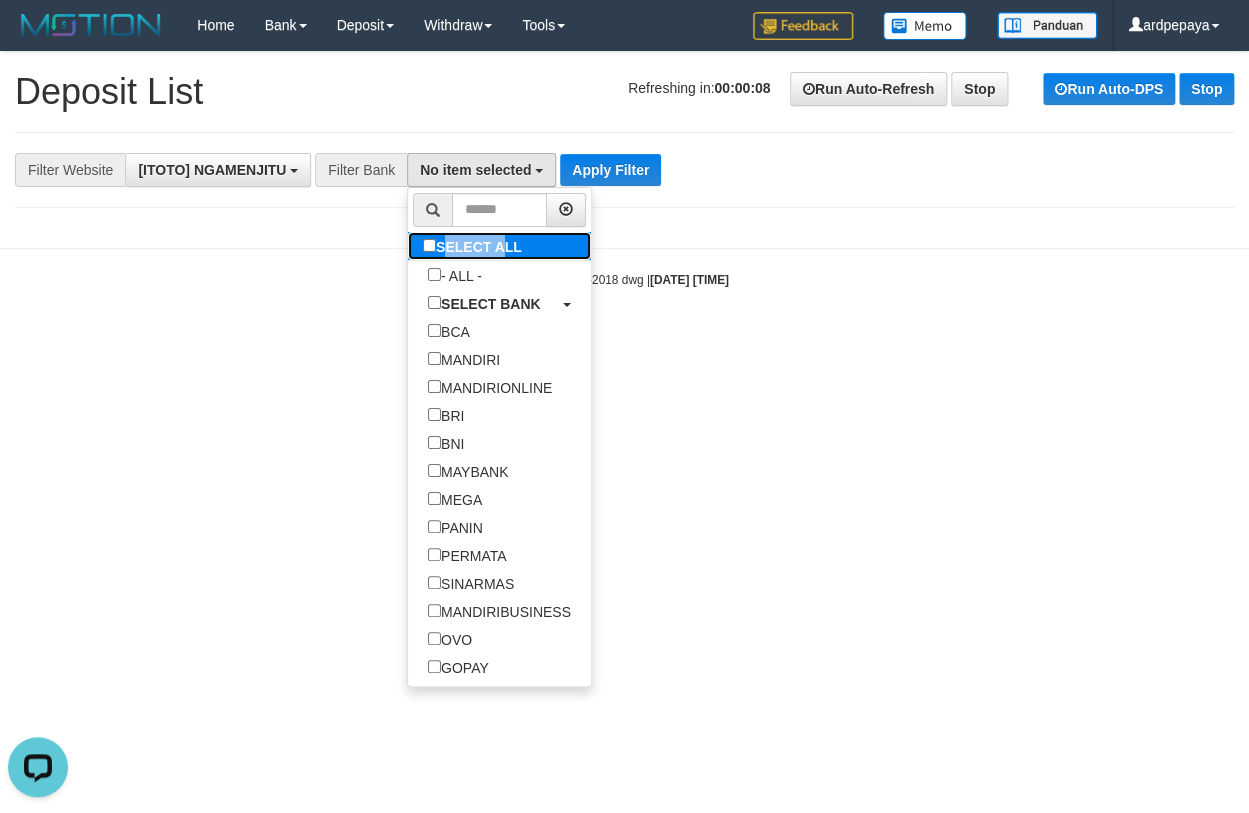 click on "SELECT ALL" at bounding box center (475, 246) 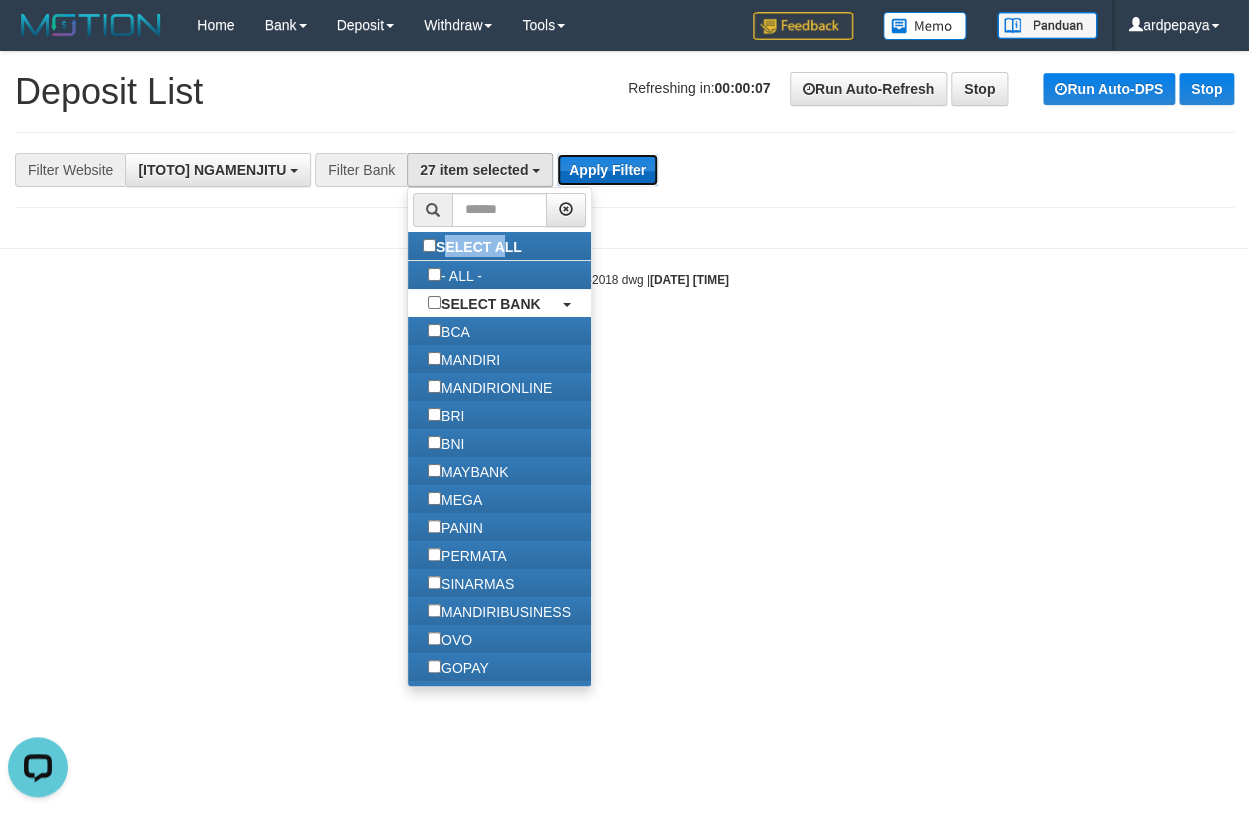 click on "Apply Filter" at bounding box center [607, 170] 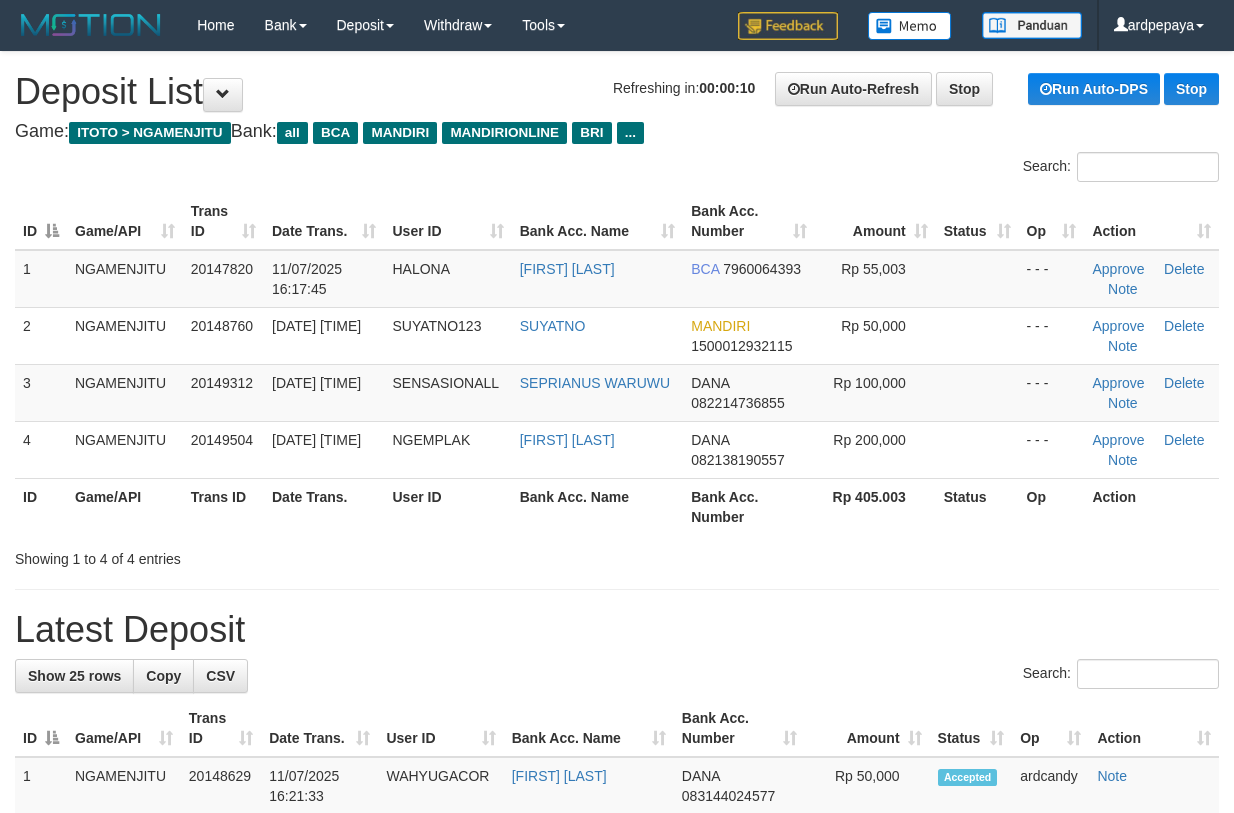 scroll, scrollTop: 0, scrollLeft: 0, axis: both 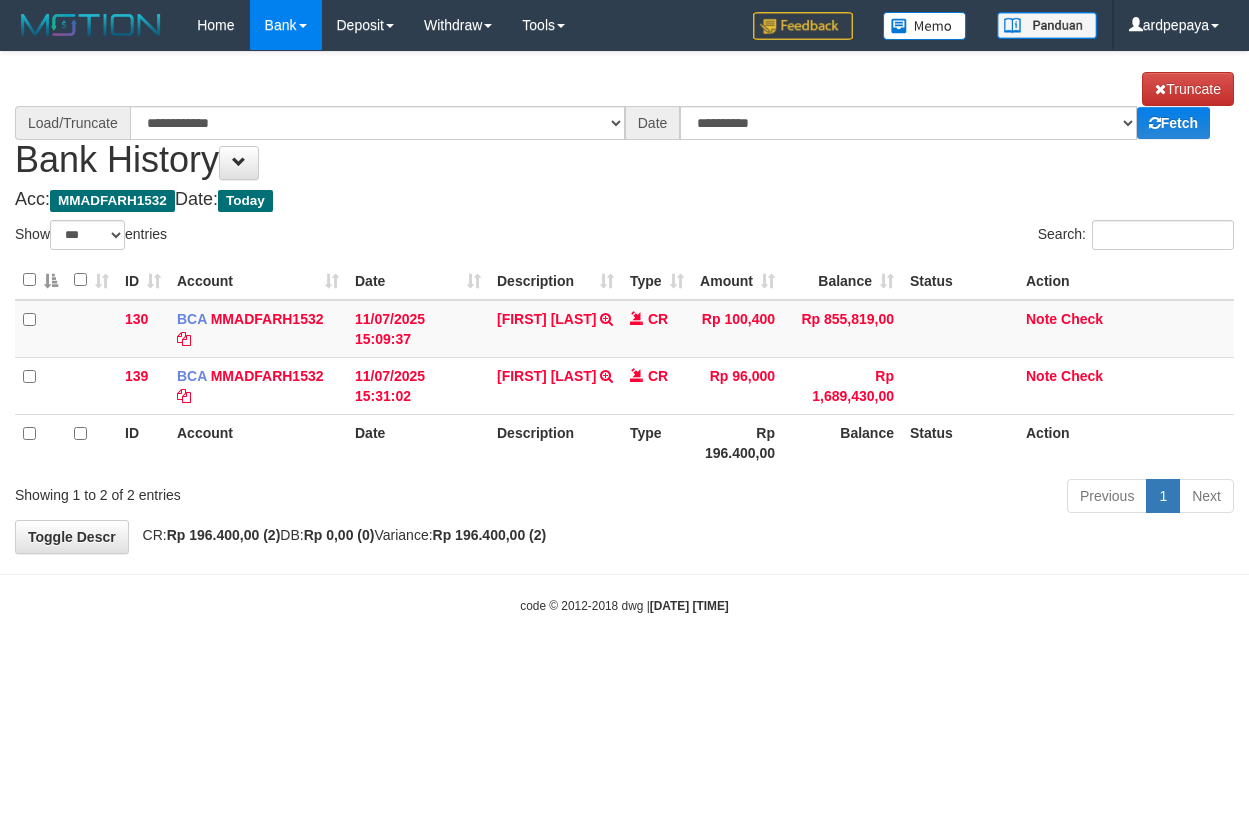 select on "***" 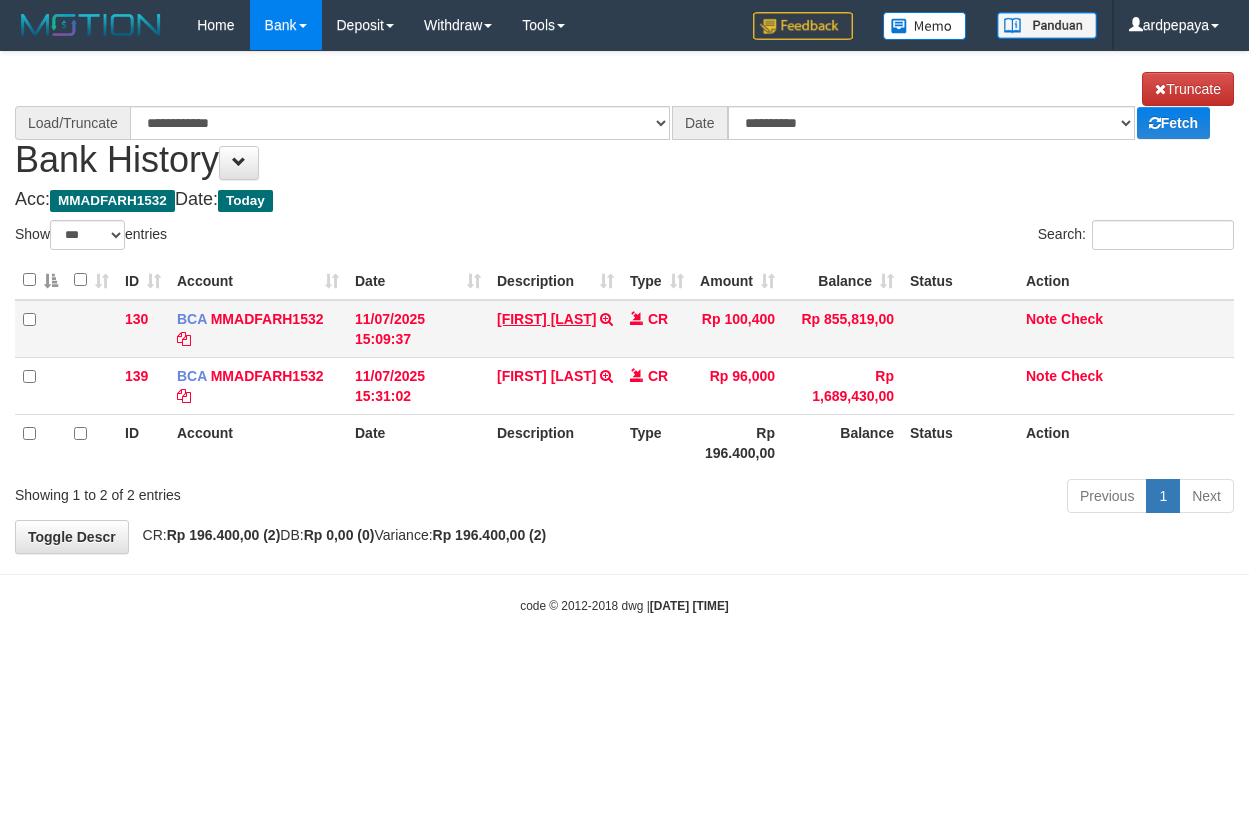scroll, scrollTop: 0, scrollLeft: 0, axis: both 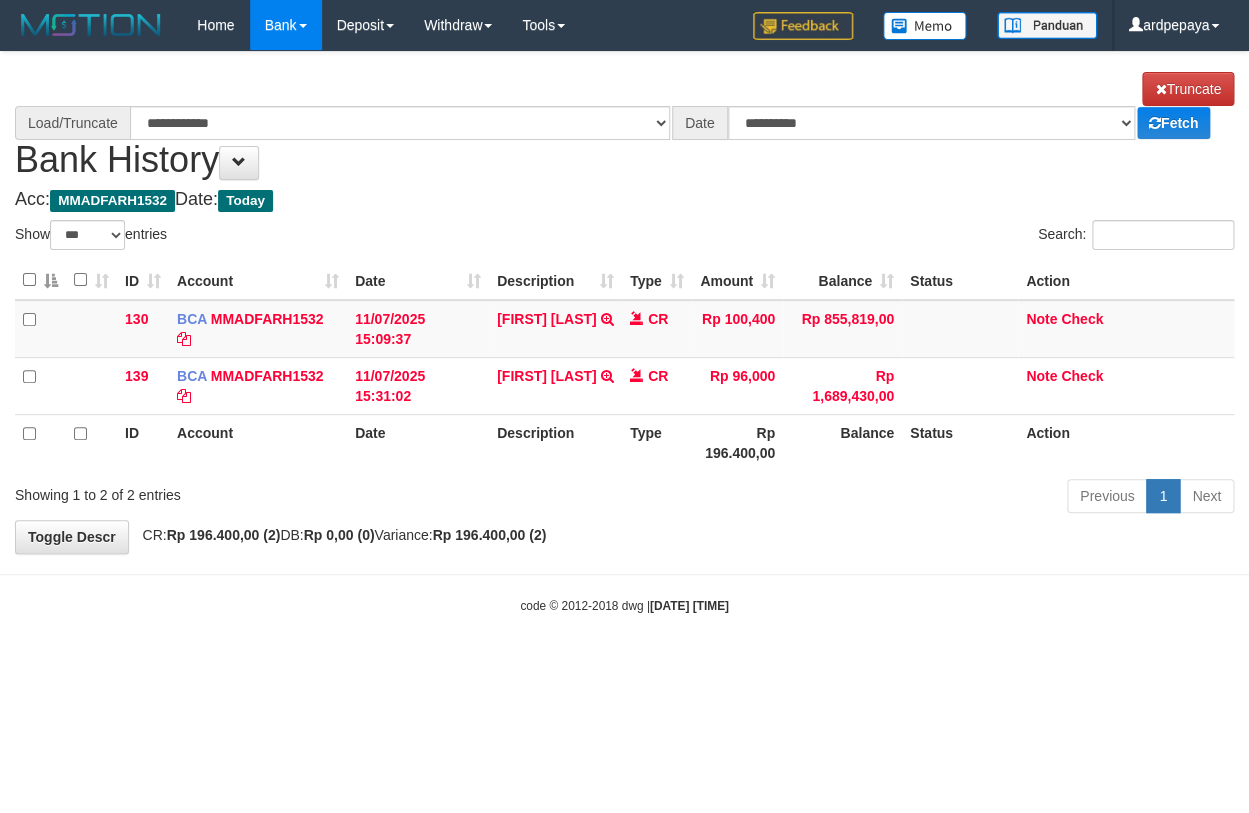 select on "****" 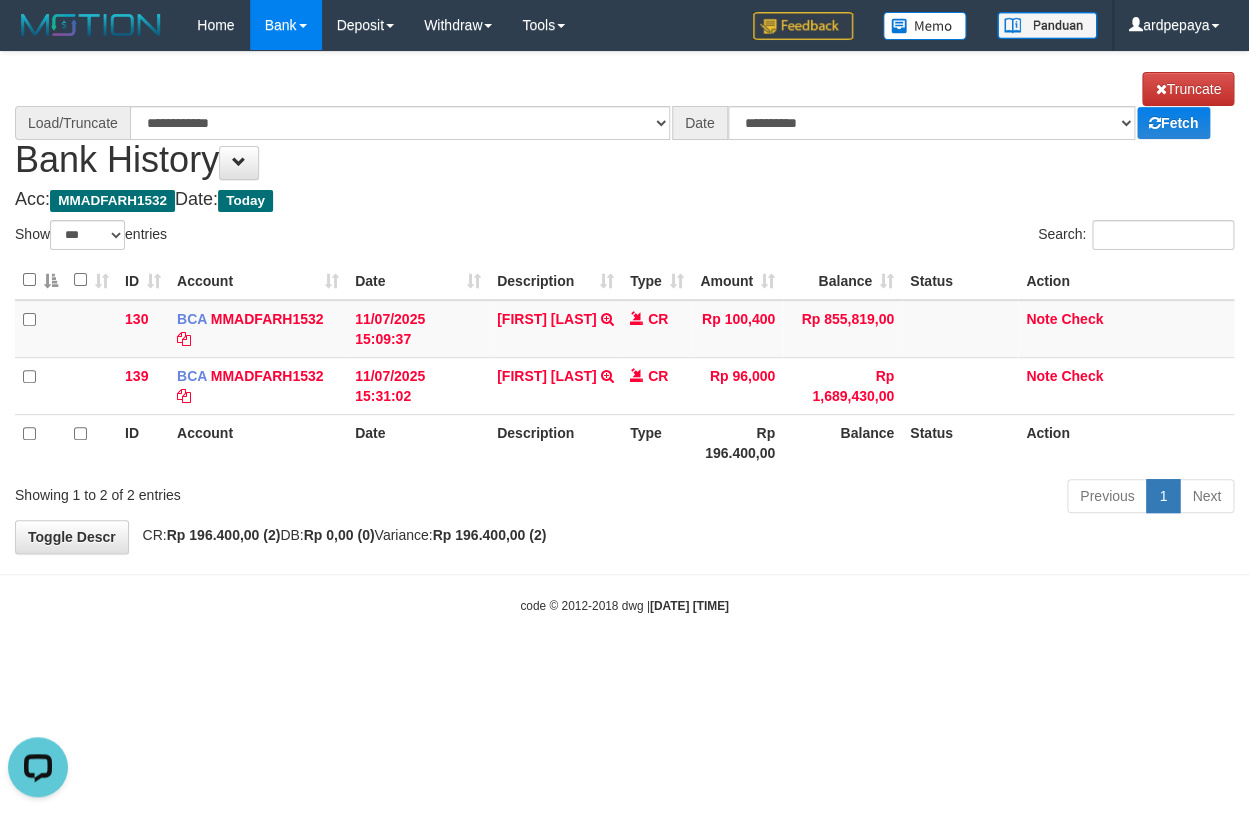 scroll, scrollTop: 0, scrollLeft: 0, axis: both 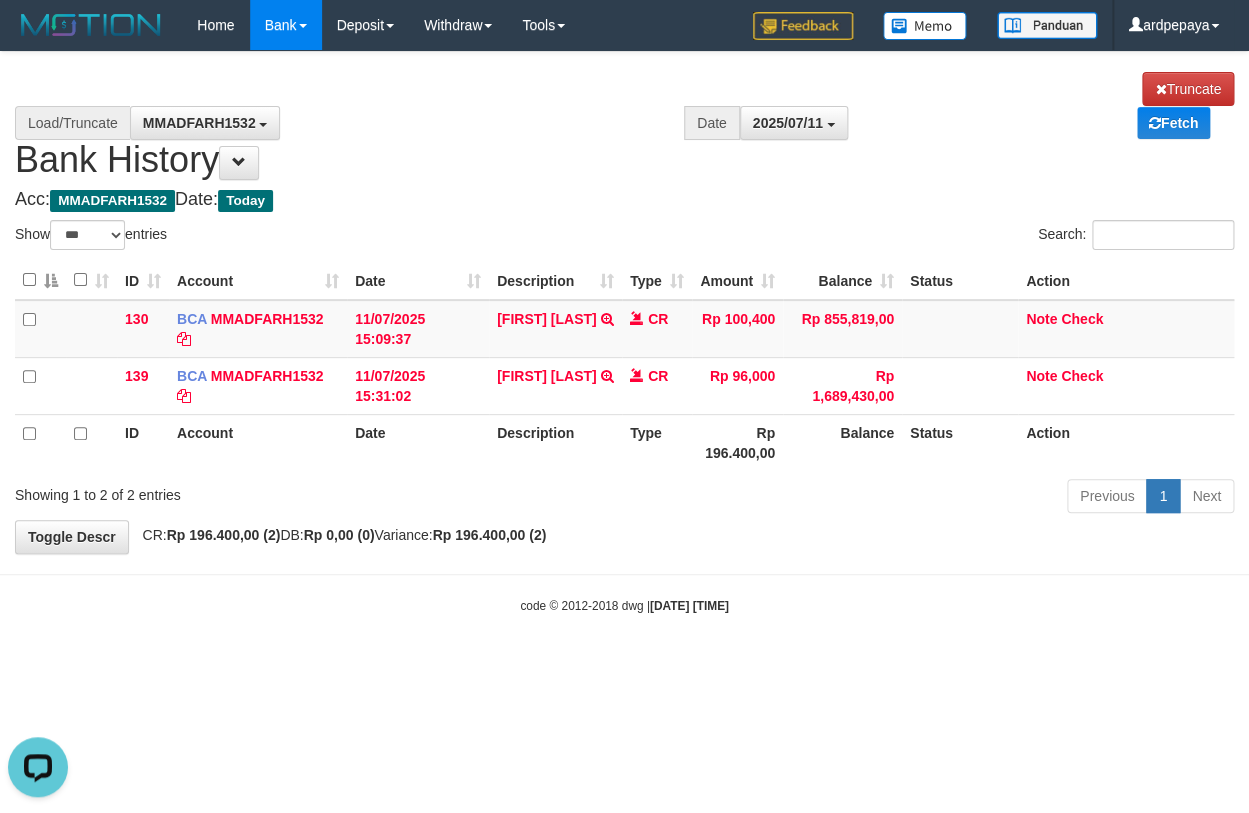 click on "**********" at bounding box center [624, 126] 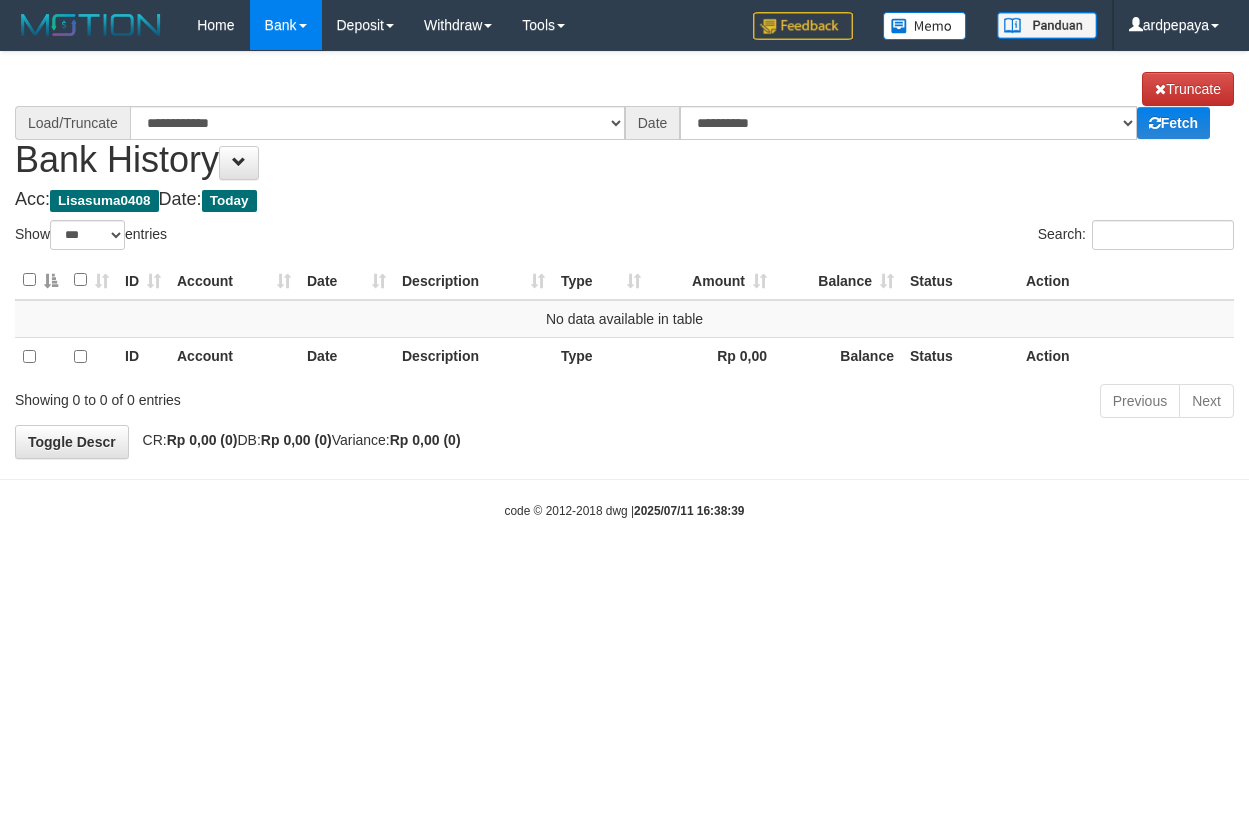 select on "***" 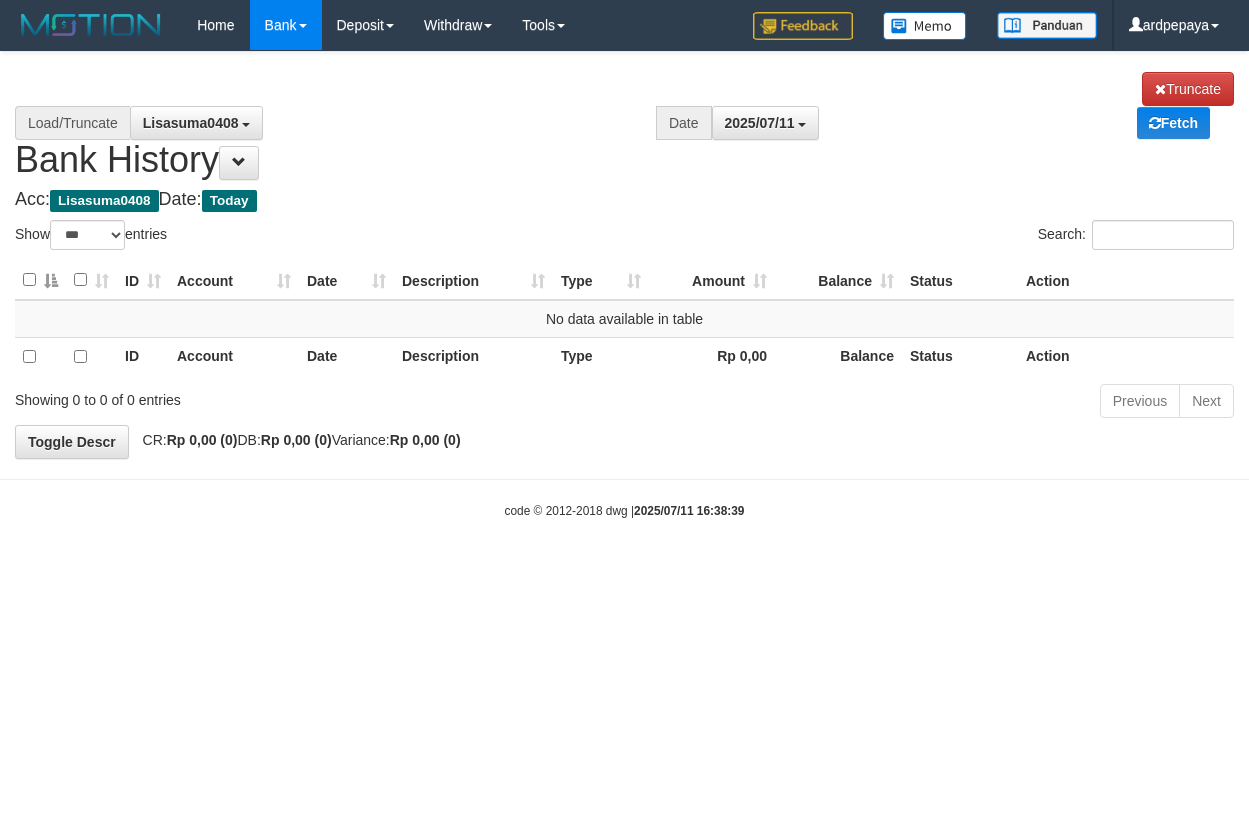 scroll, scrollTop: 0, scrollLeft: 0, axis: both 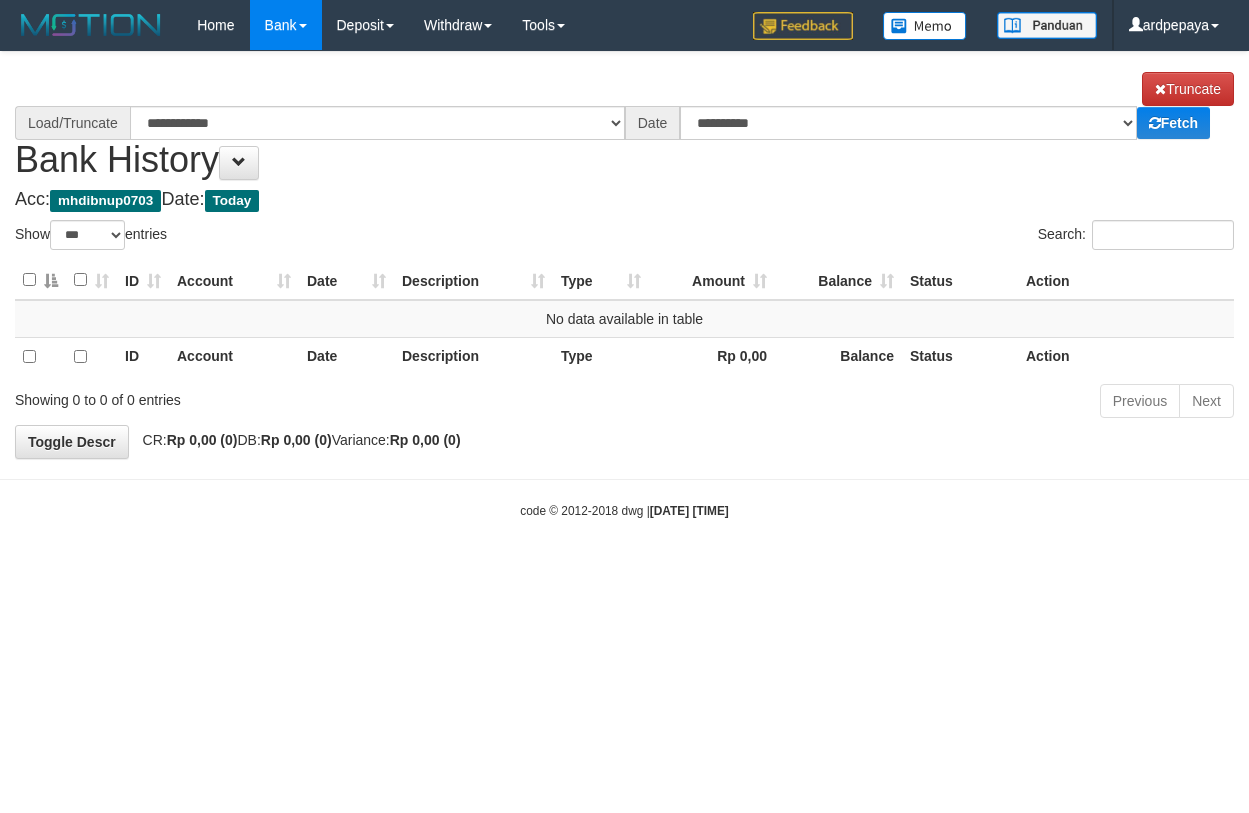 select on "***" 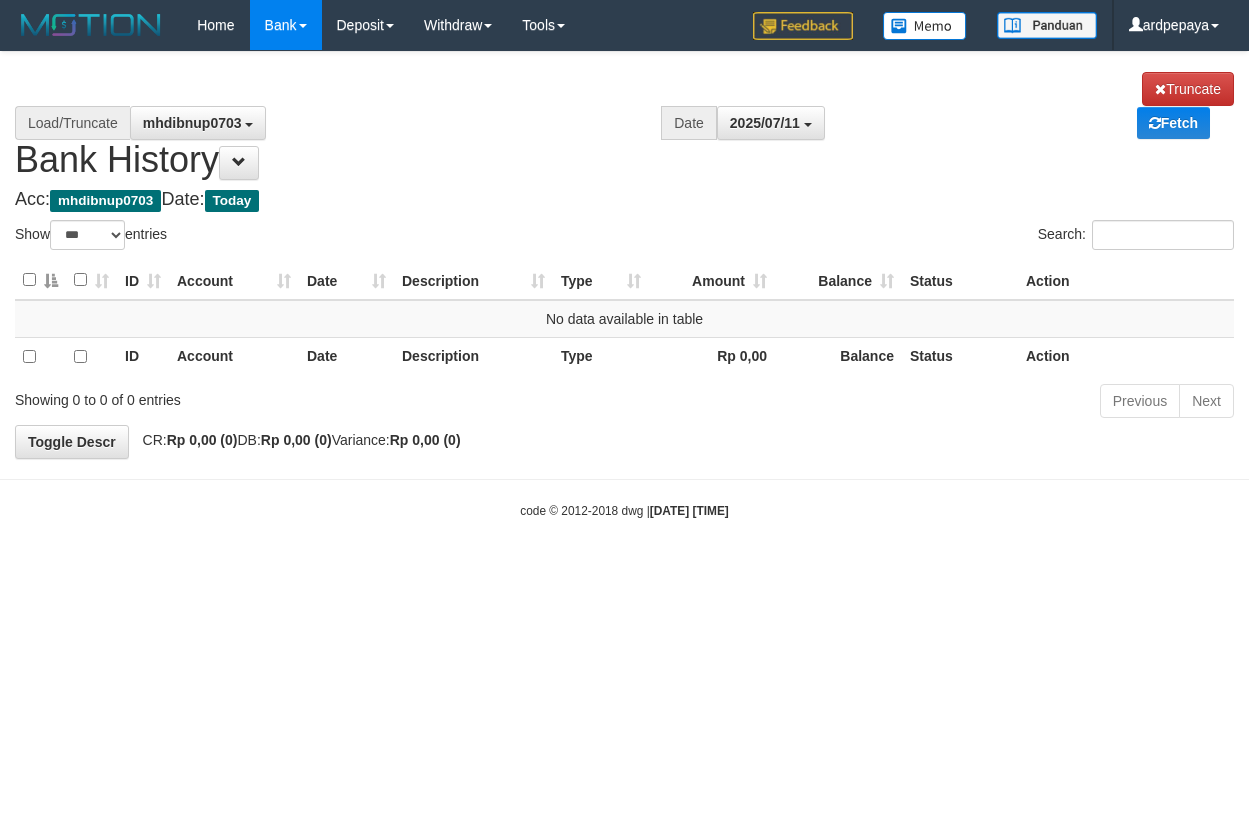 scroll, scrollTop: 0, scrollLeft: 0, axis: both 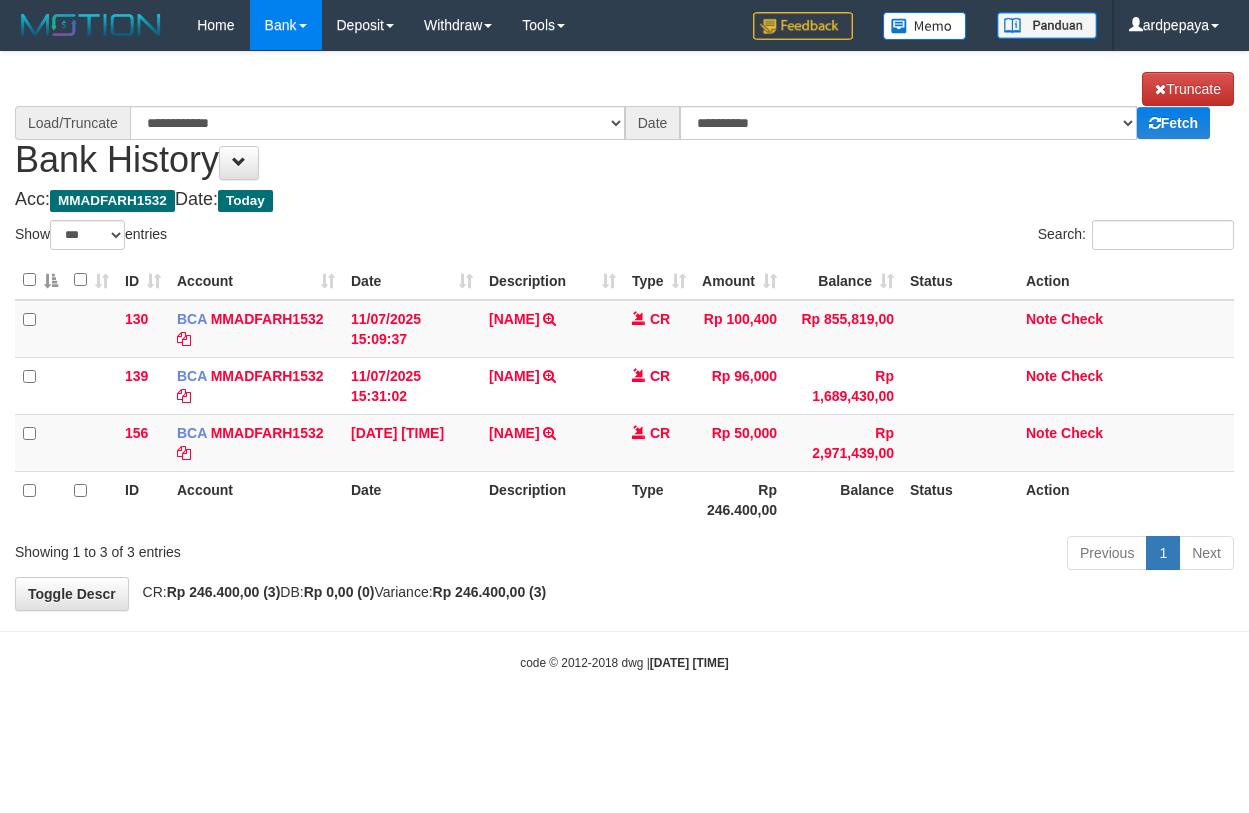 select on "***" 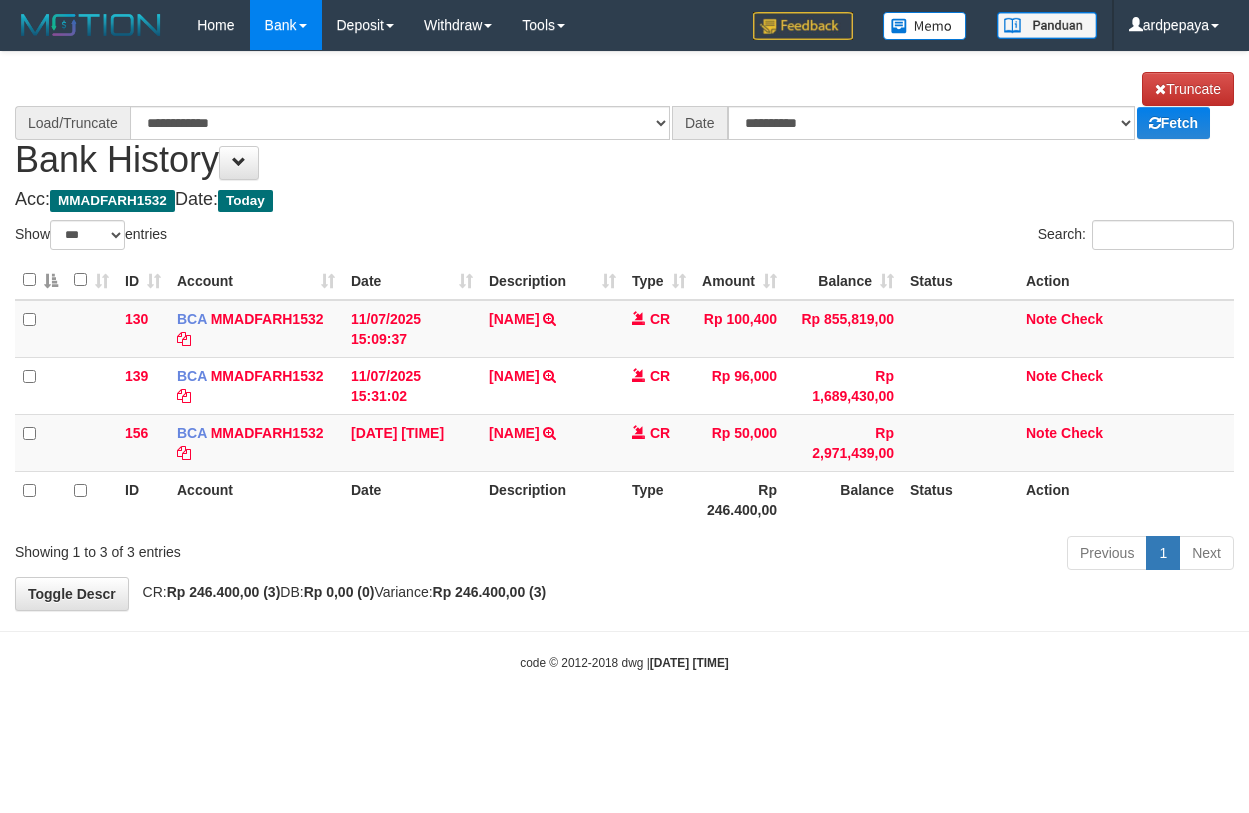 scroll, scrollTop: 0, scrollLeft: 0, axis: both 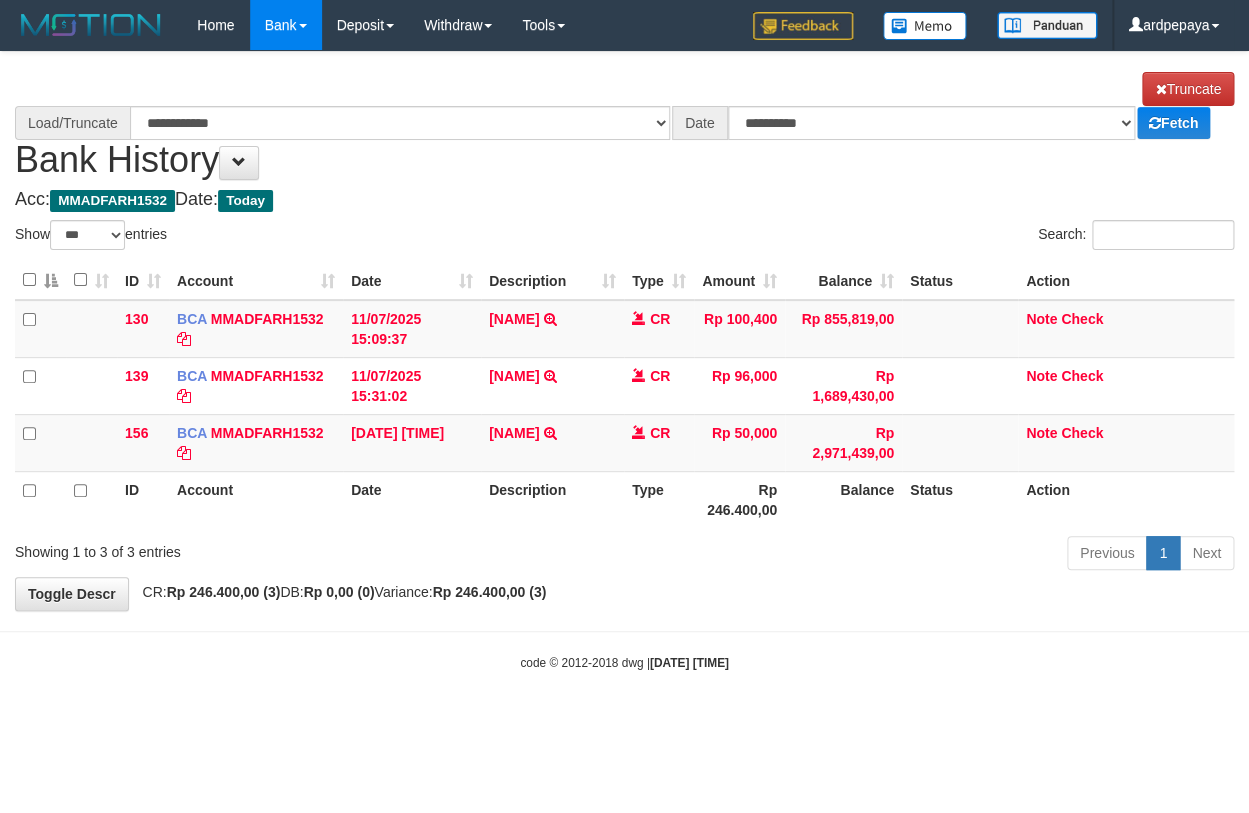 select on "****" 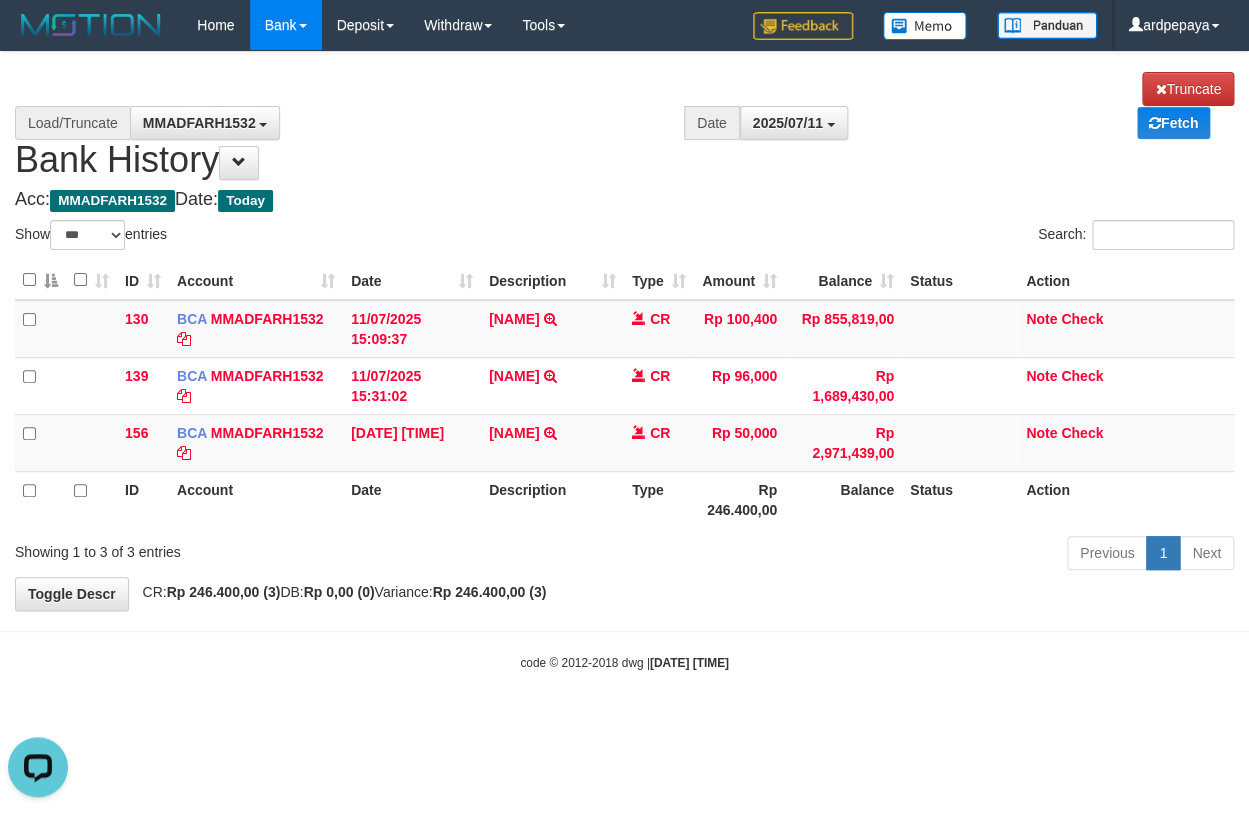 scroll, scrollTop: 0, scrollLeft: 0, axis: both 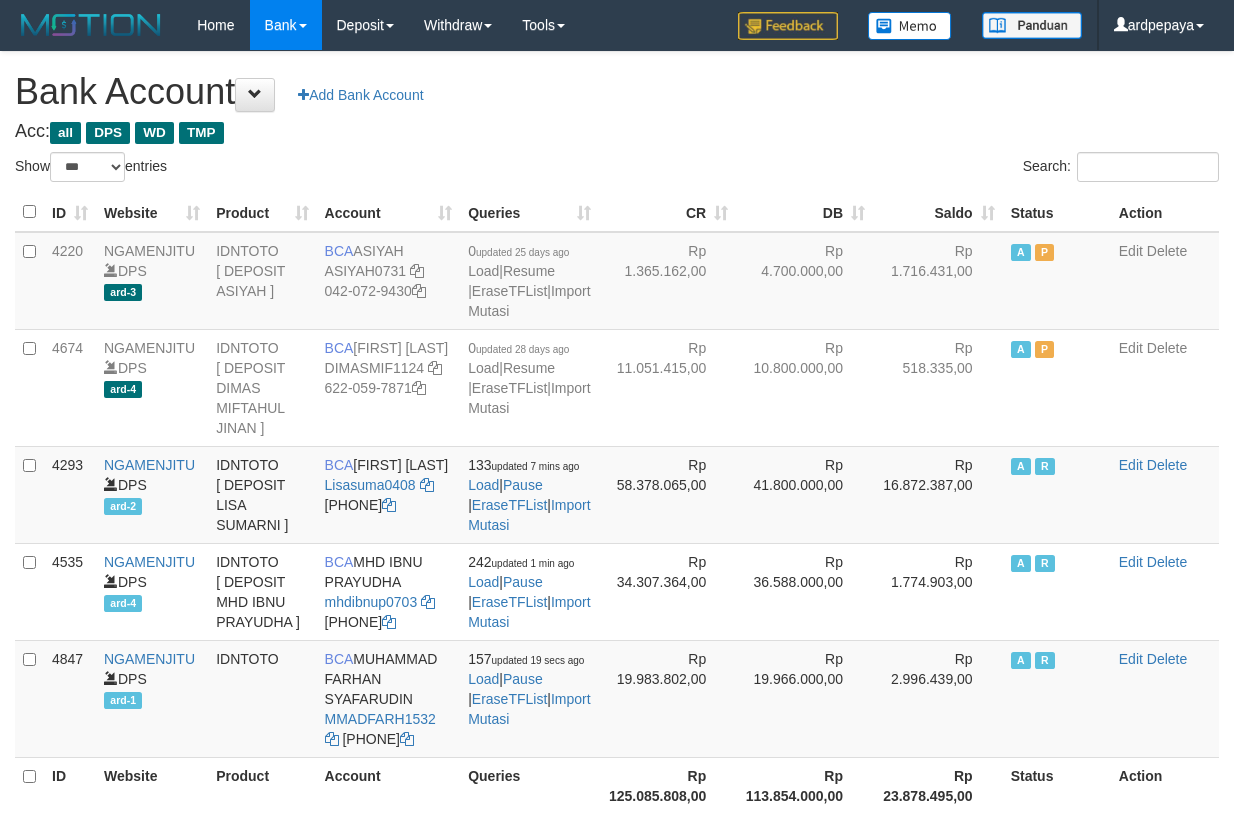 select on "***" 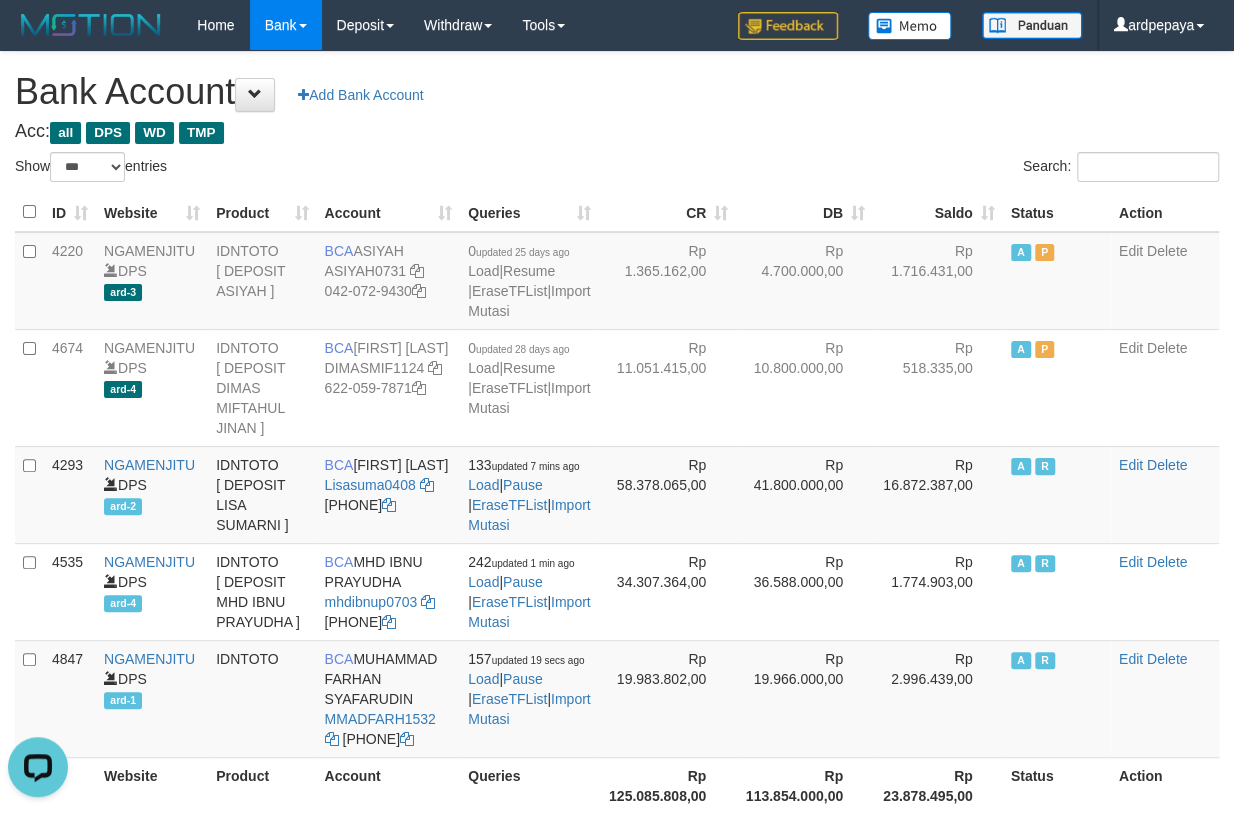 scroll, scrollTop: 0, scrollLeft: 0, axis: both 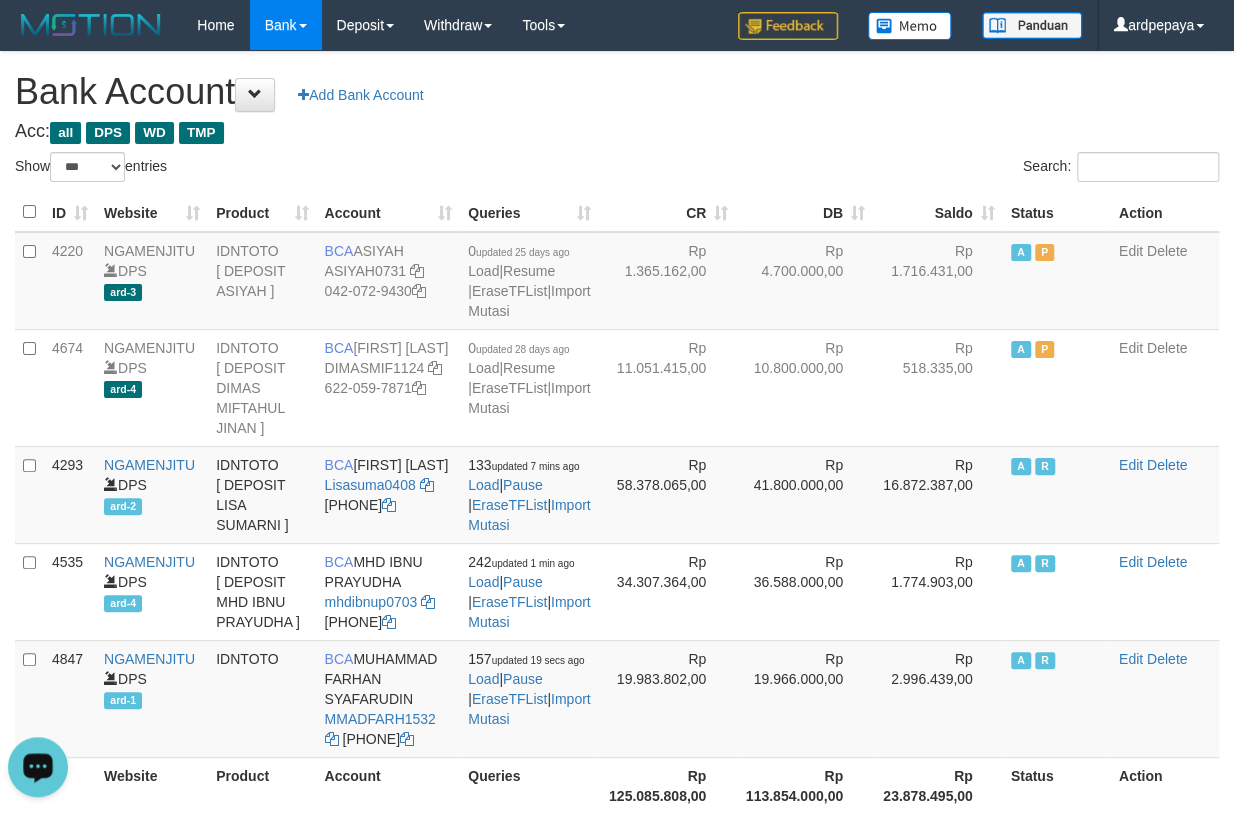 click on "ID Website Product Account Queries CR DB Saldo Status Action
4220
NGAMENJITU
DPS
ard-3
IDNTOTO
[ DEPOSIT ASIYAH ]
BCA
ASIYAH
ASIYAH0731
042-072-9430
0  updated 25 days ago
Load
|
Resume
|
EraseTFList
|
Import Mutasi
Rp 1.365.162,00
Rp 4.700.000,00
Rp 1.716.431,00
A
P
Edit
Delete
4674
NGAMENJITU
A" at bounding box center [617, 503] 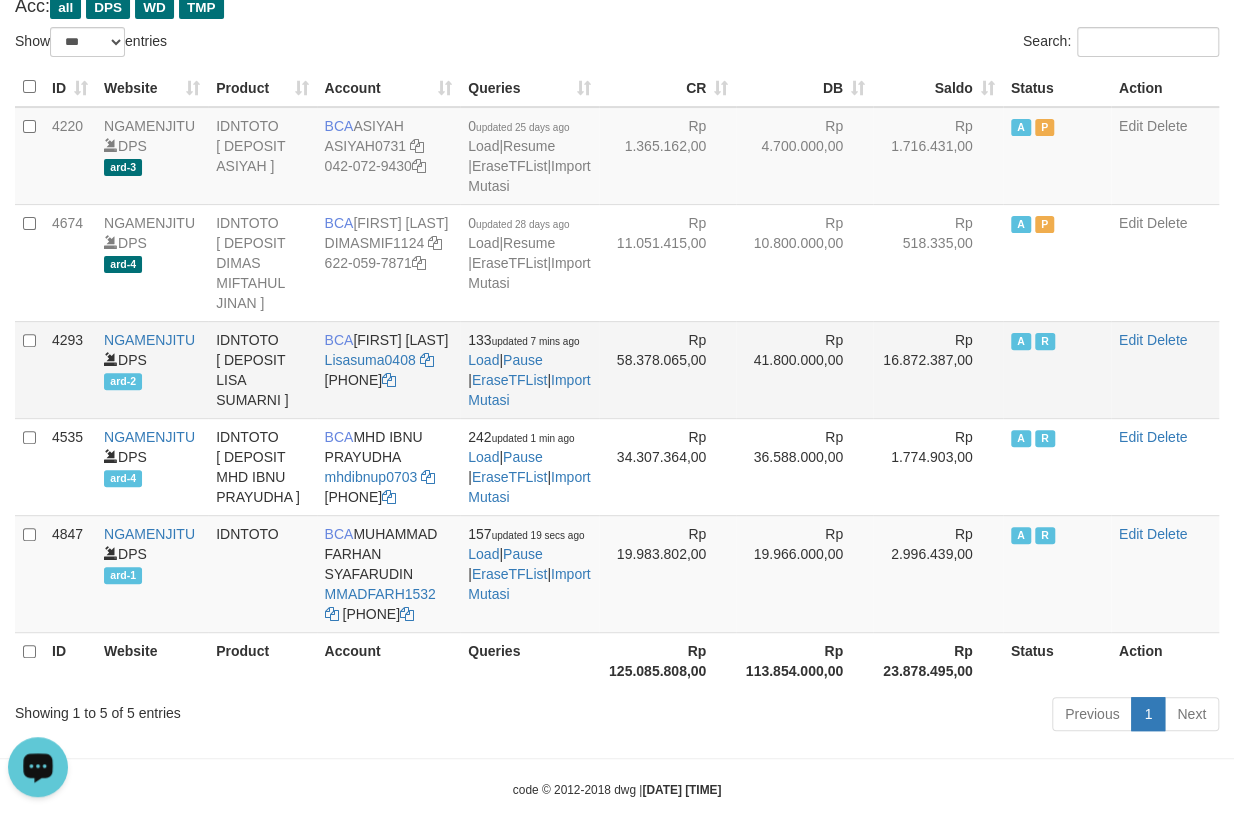 scroll, scrollTop: 220, scrollLeft: 0, axis: vertical 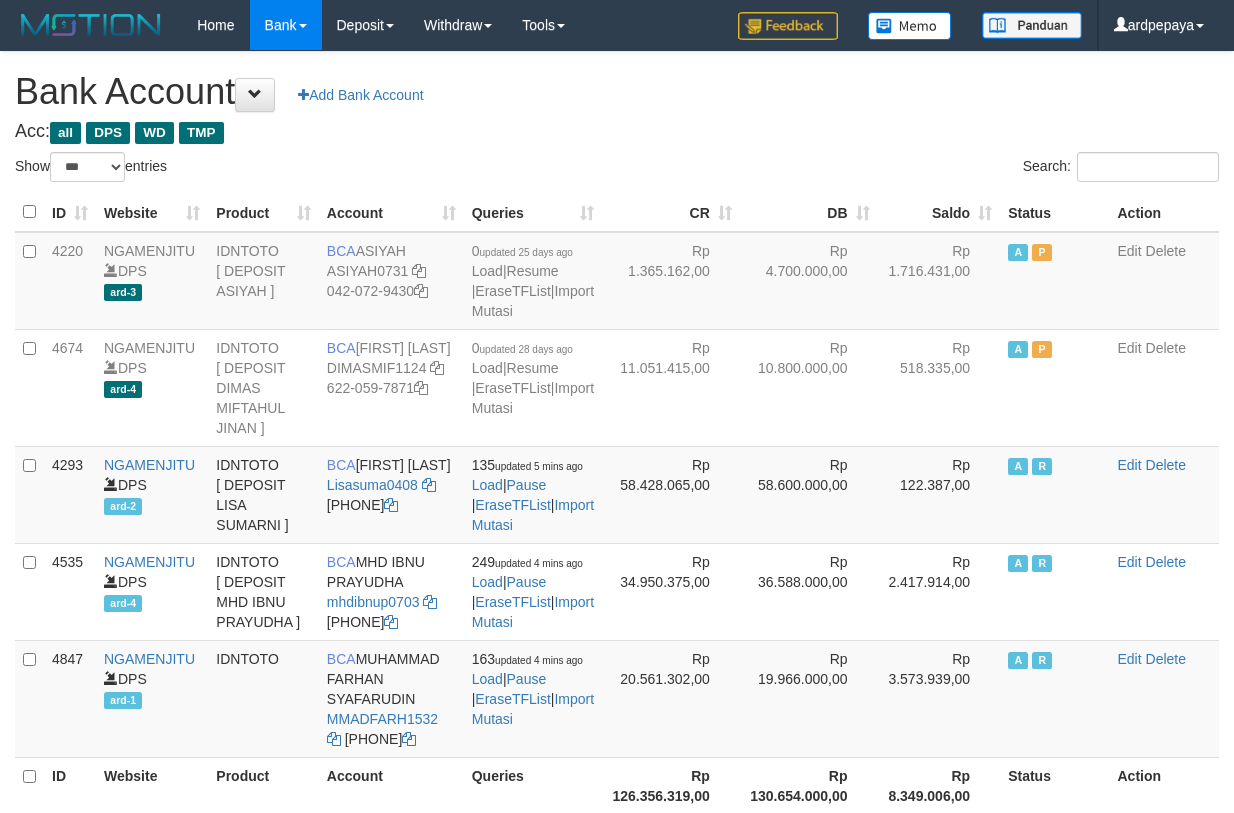select on "***" 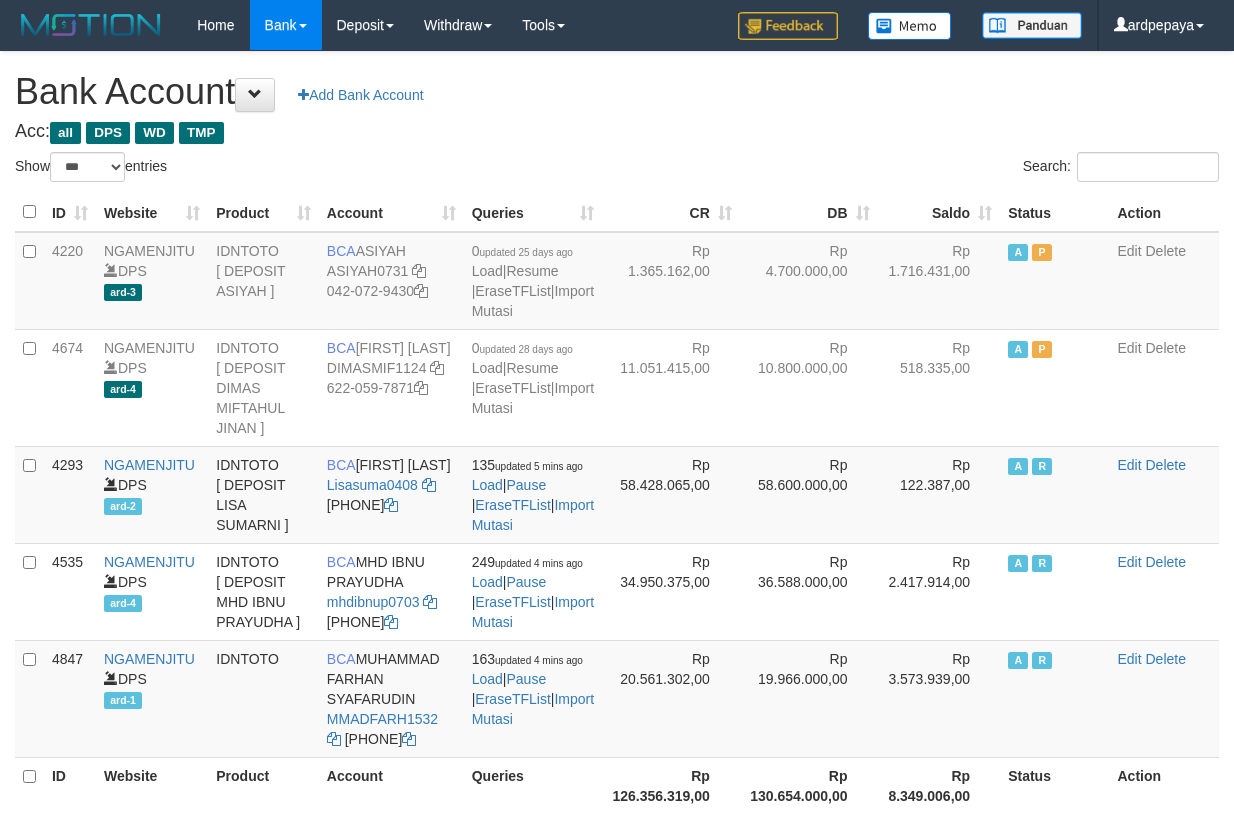 scroll, scrollTop: 220, scrollLeft: 0, axis: vertical 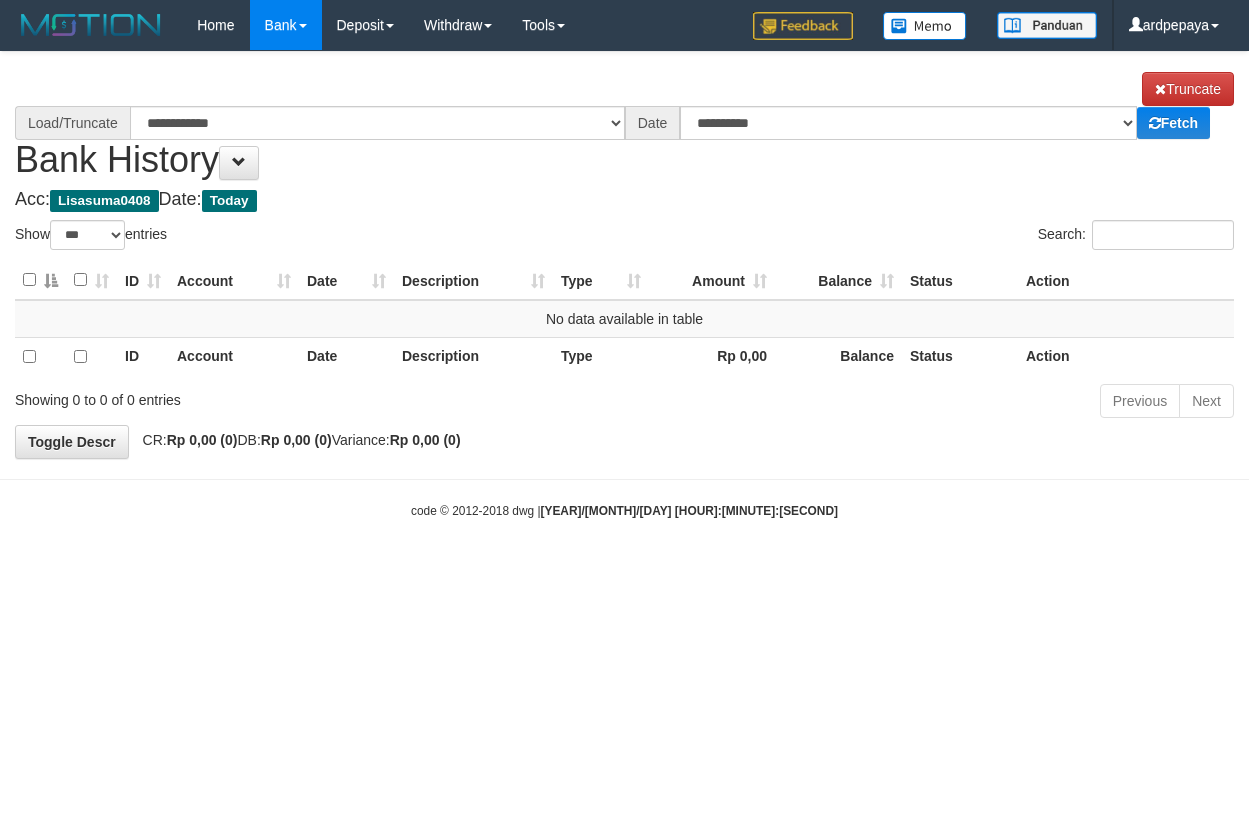 select on "***" 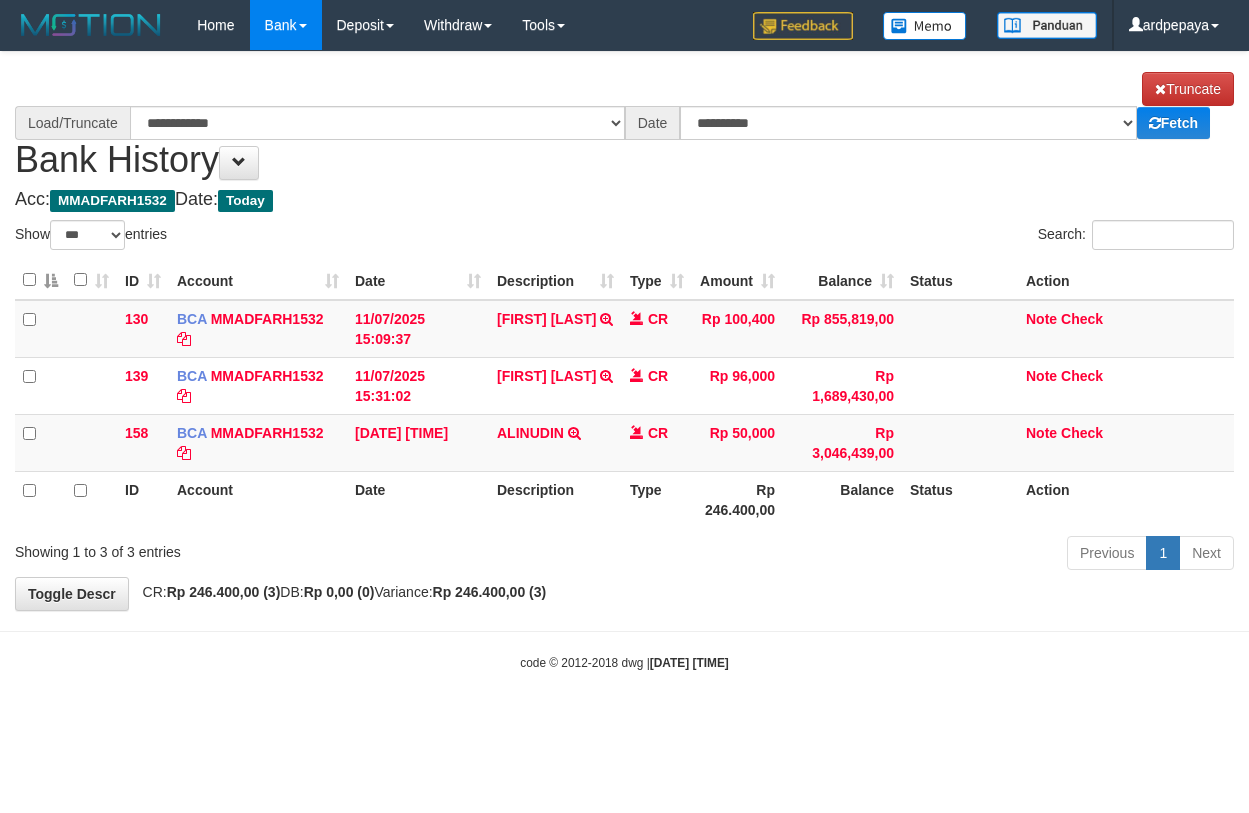 select on "***" 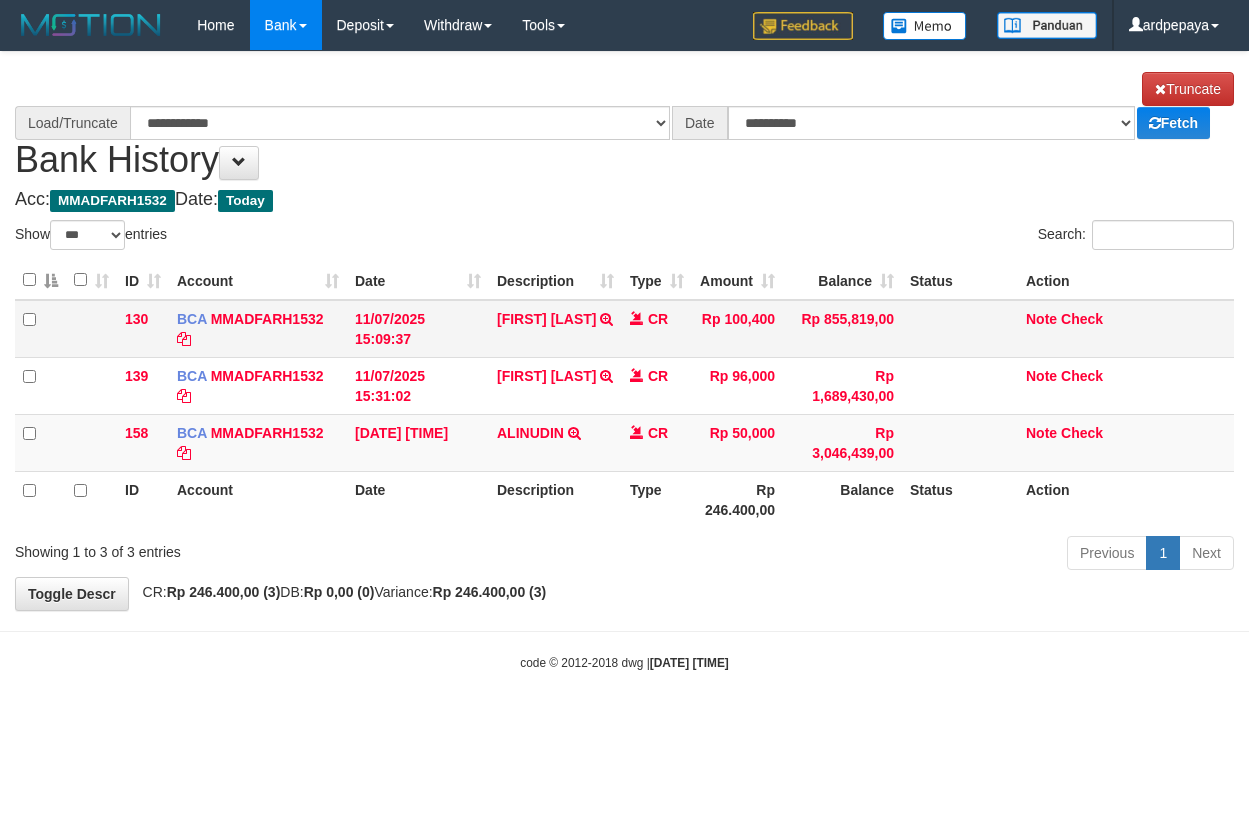 scroll, scrollTop: 0, scrollLeft: 0, axis: both 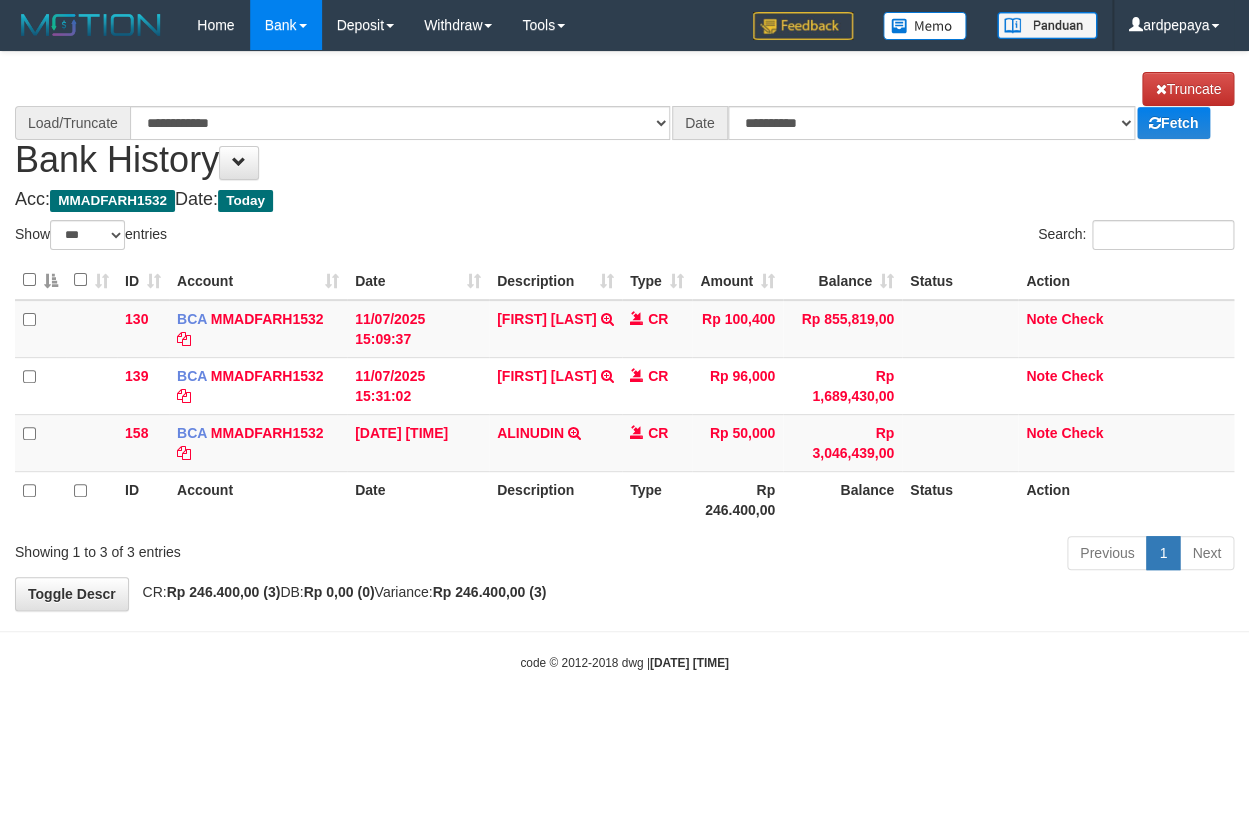 select on "****" 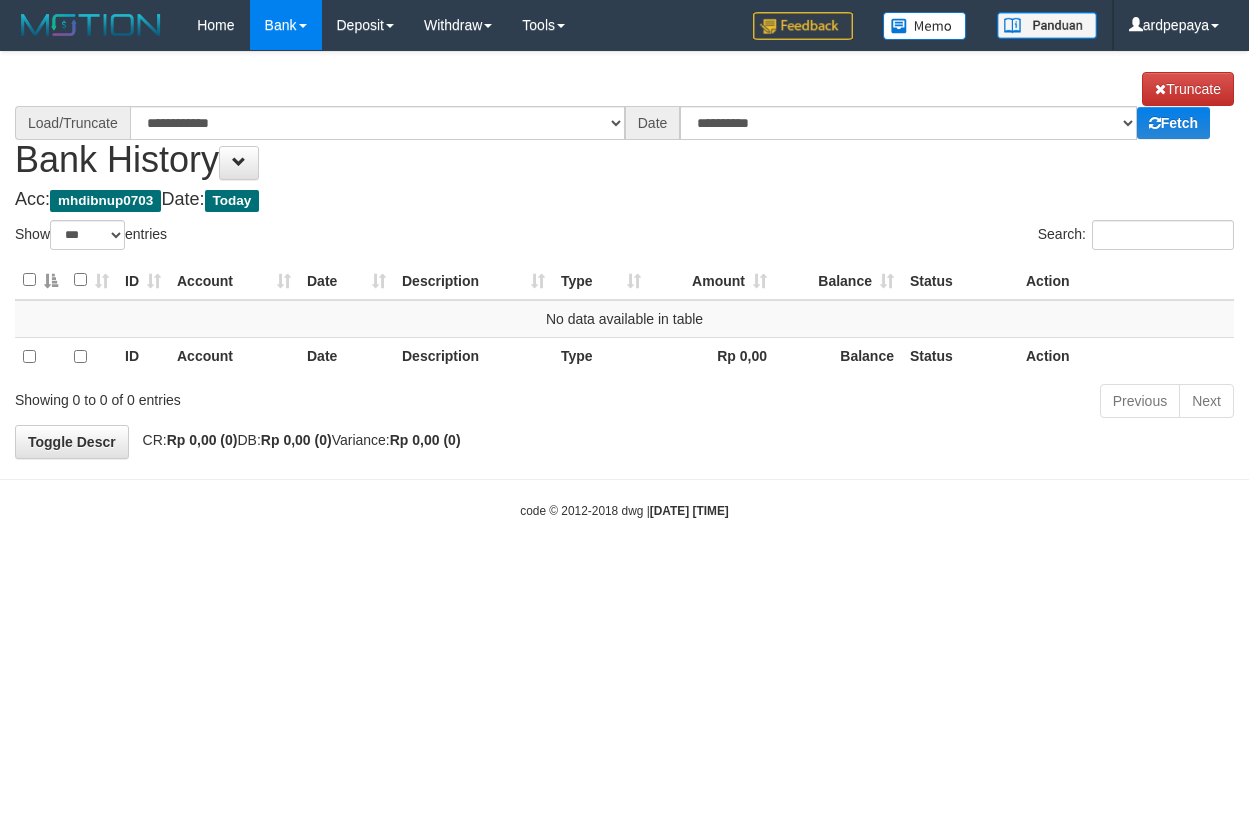 select on "***" 